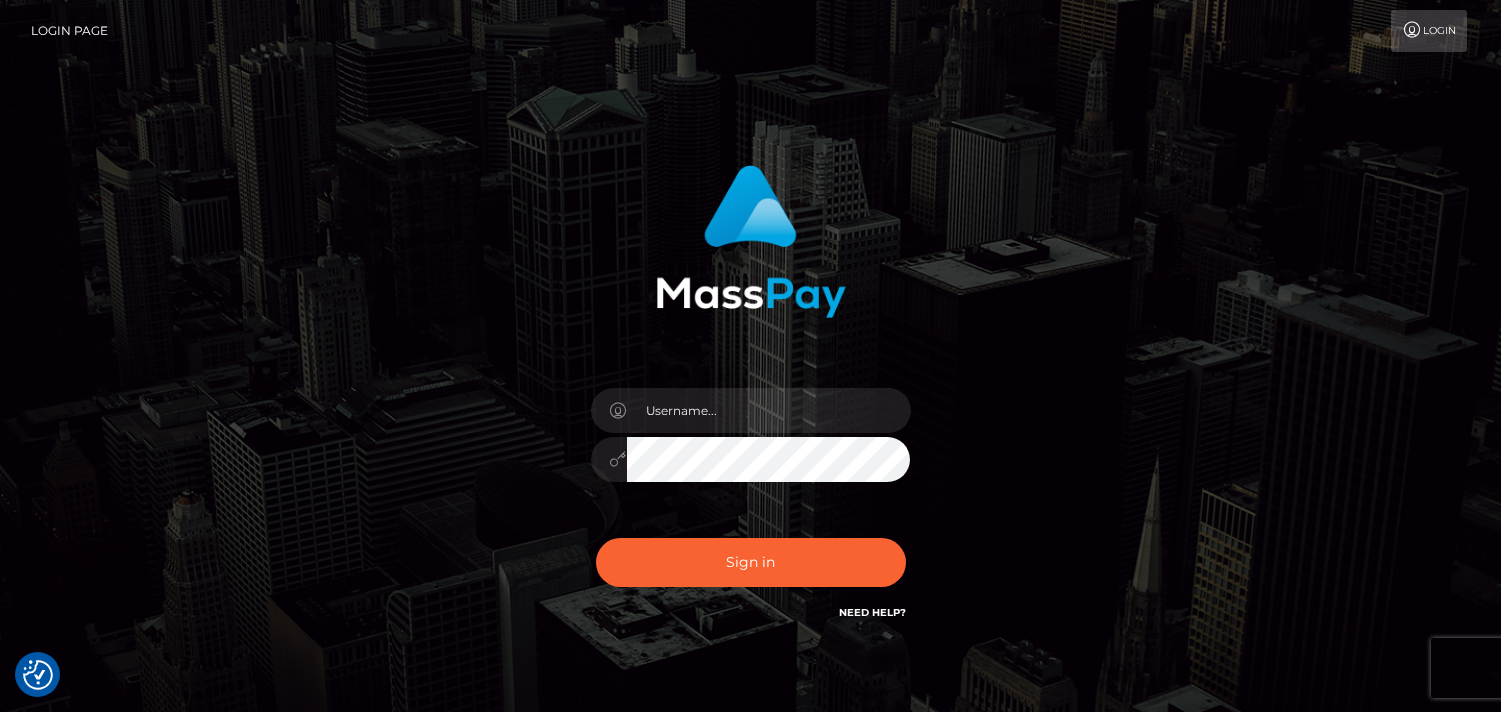 scroll, scrollTop: 0, scrollLeft: 0, axis: both 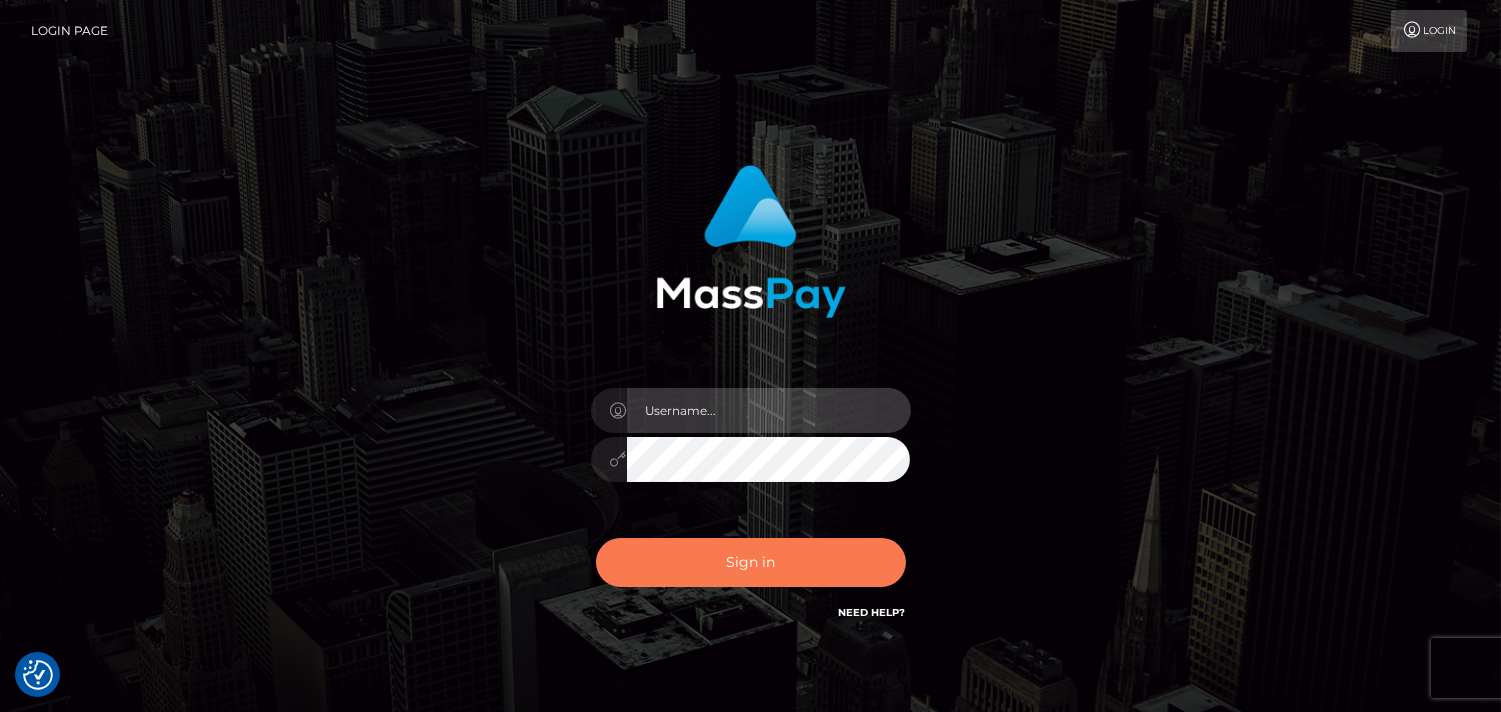type on "[DOMAIN_NAME]" 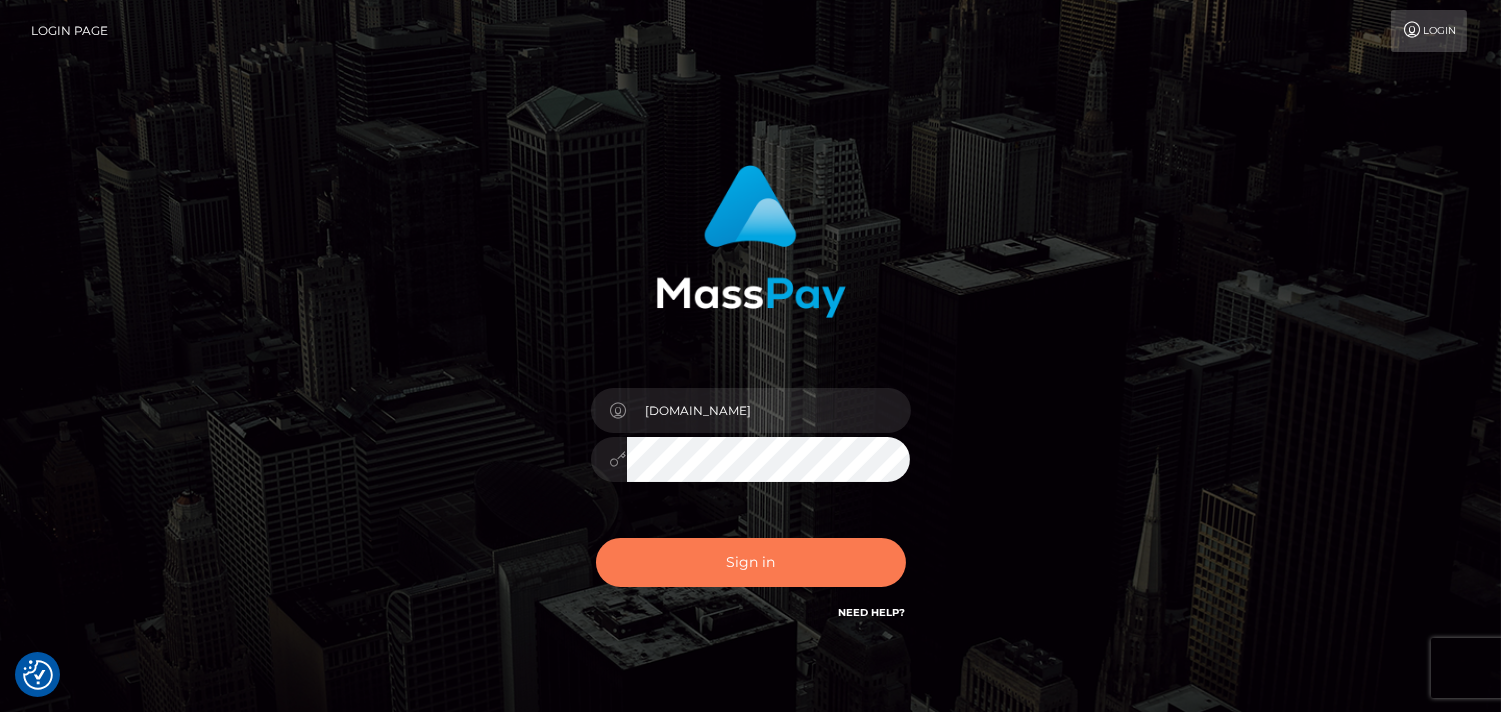 click on "Sign in" at bounding box center (751, 562) 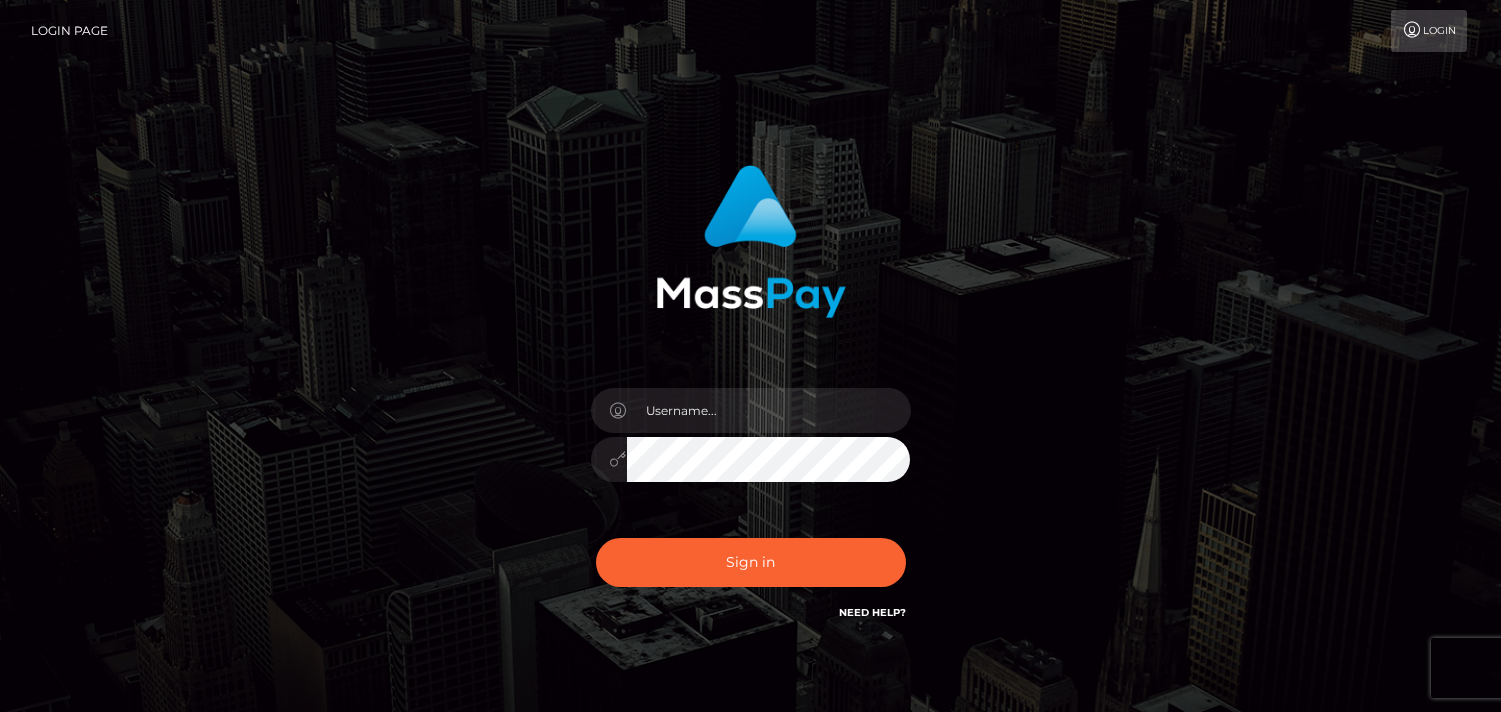 scroll, scrollTop: 0, scrollLeft: 0, axis: both 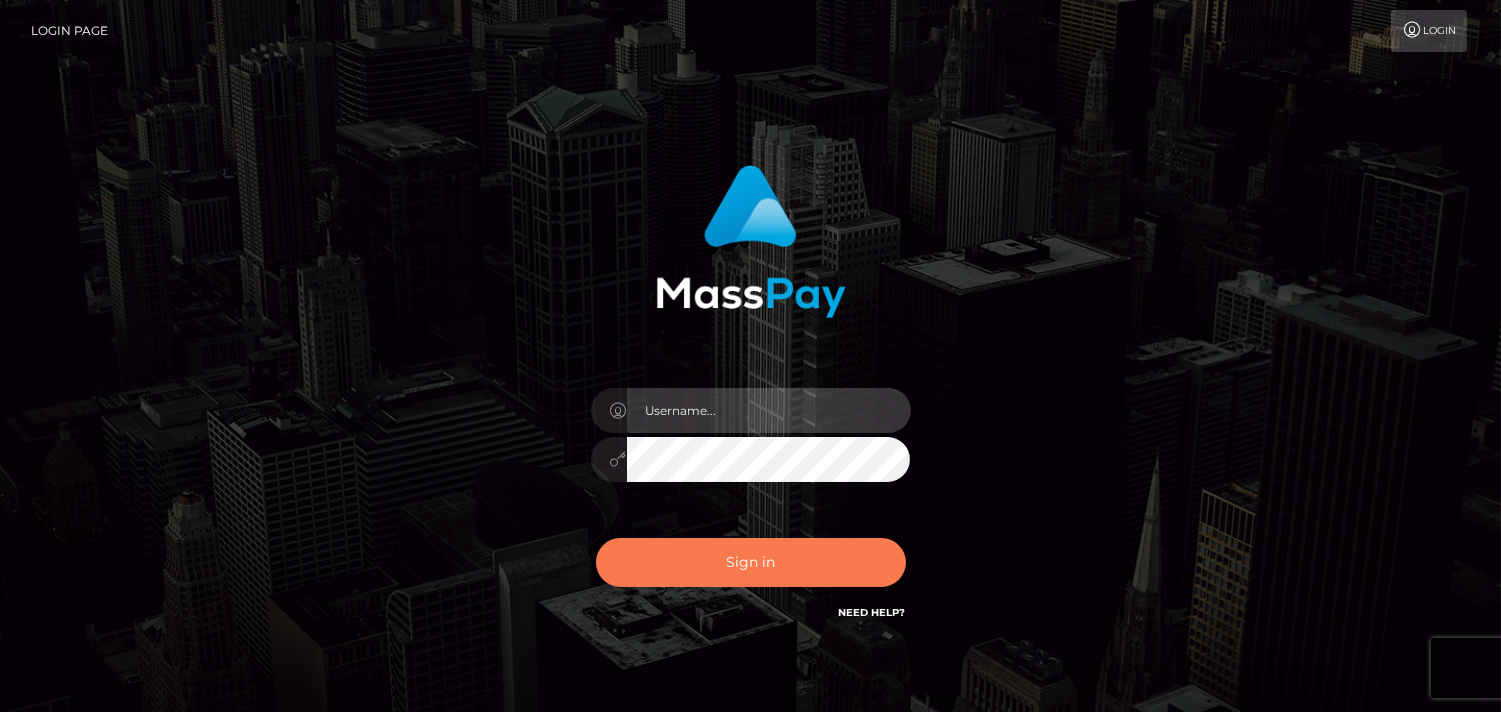 type on "[DOMAIN_NAME]" 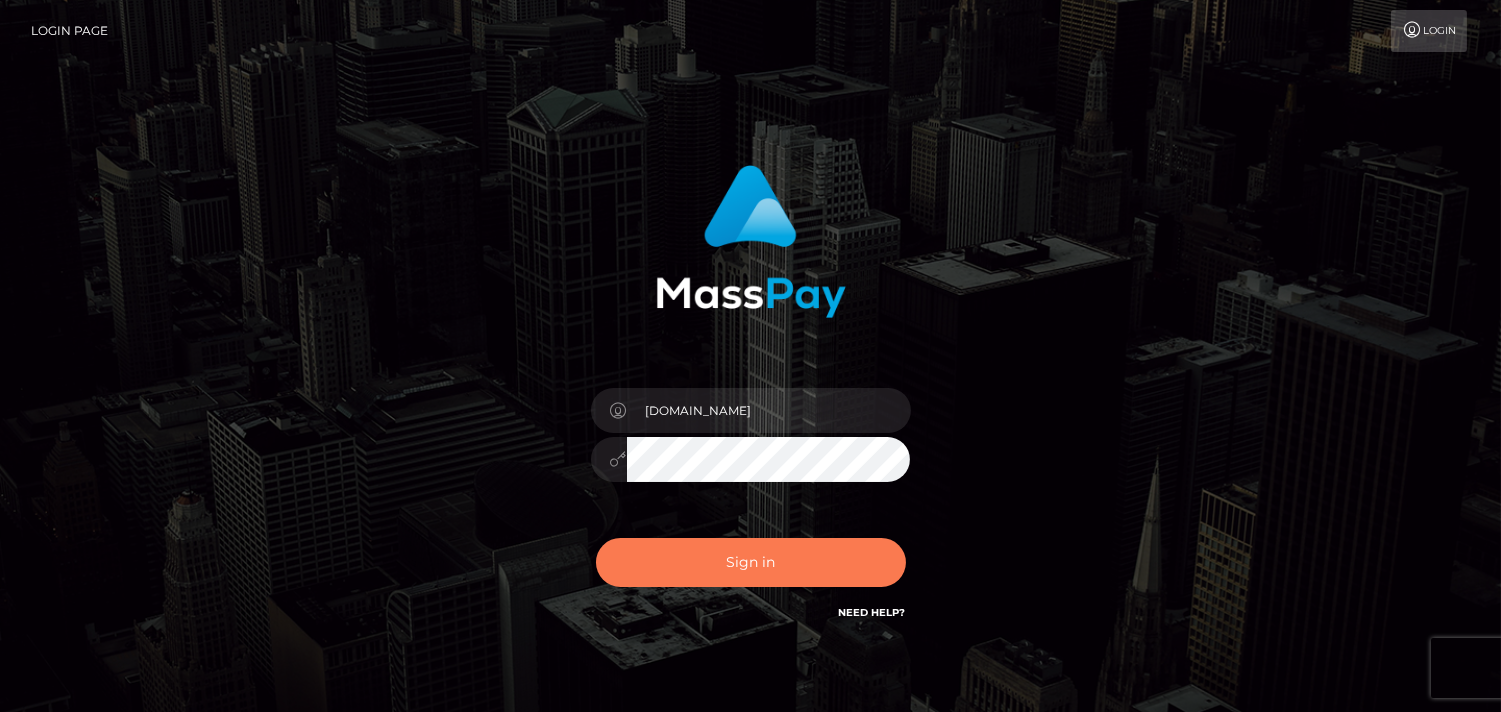 click on "Sign in" at bounding box center [751, 562] 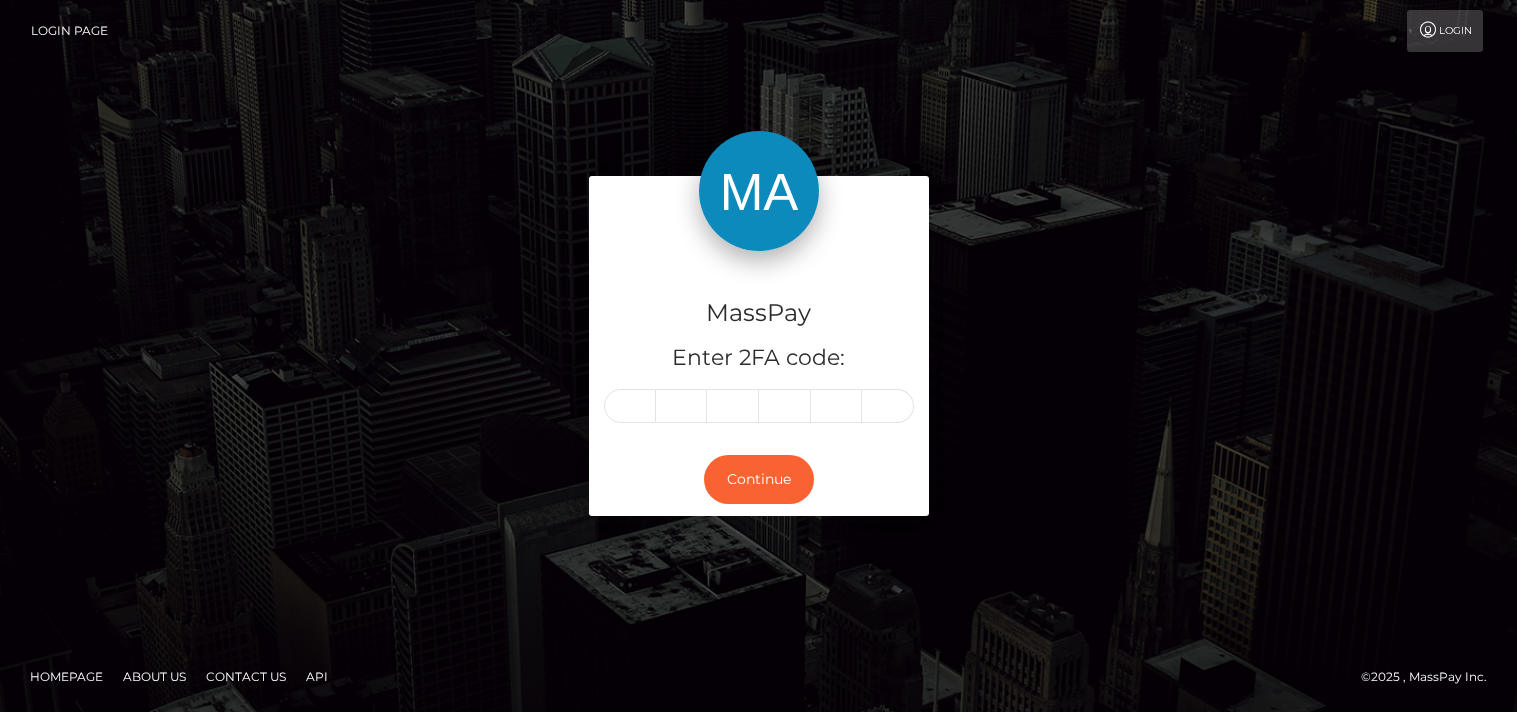 scroll, scrollTop: 0, scrollLeft: 0, axis: both 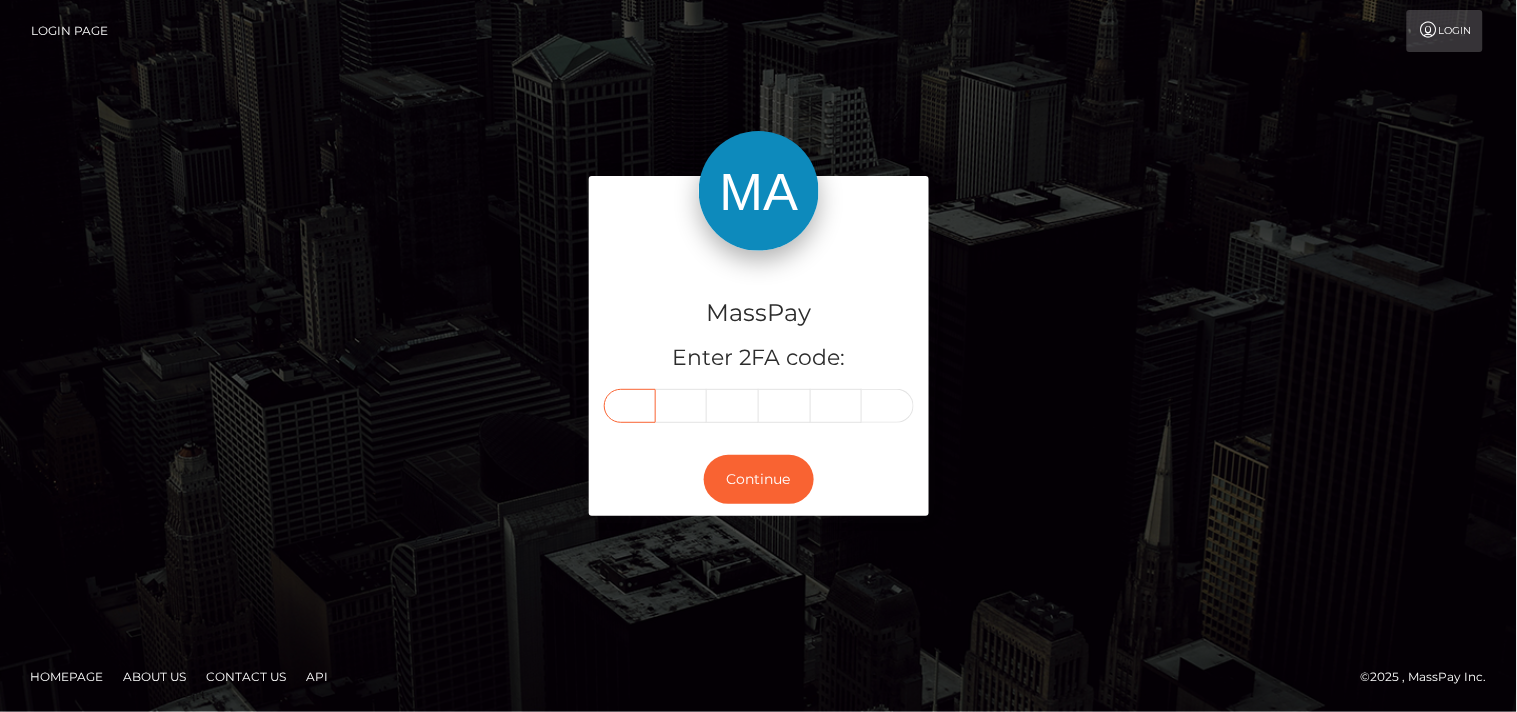 click at bounding box center [630, 406] 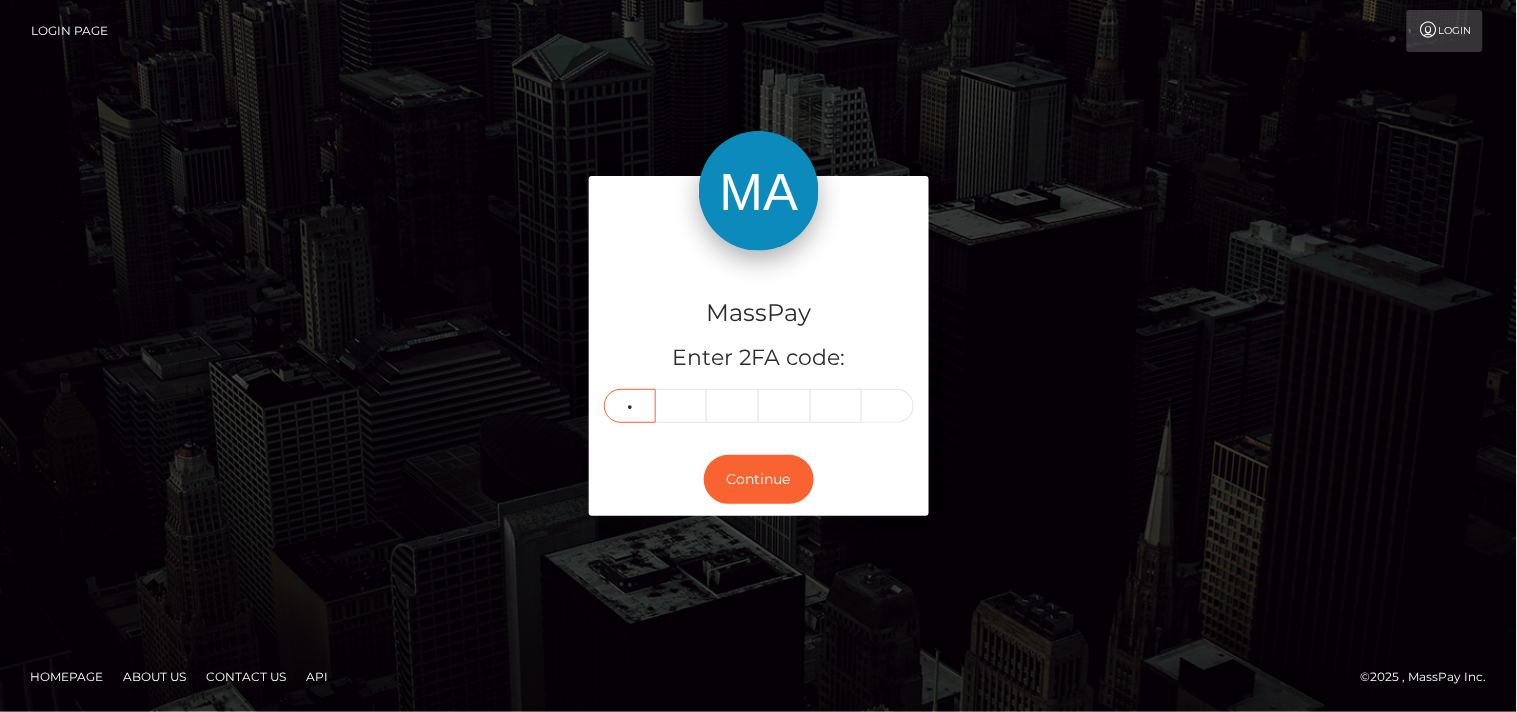 type on "1" 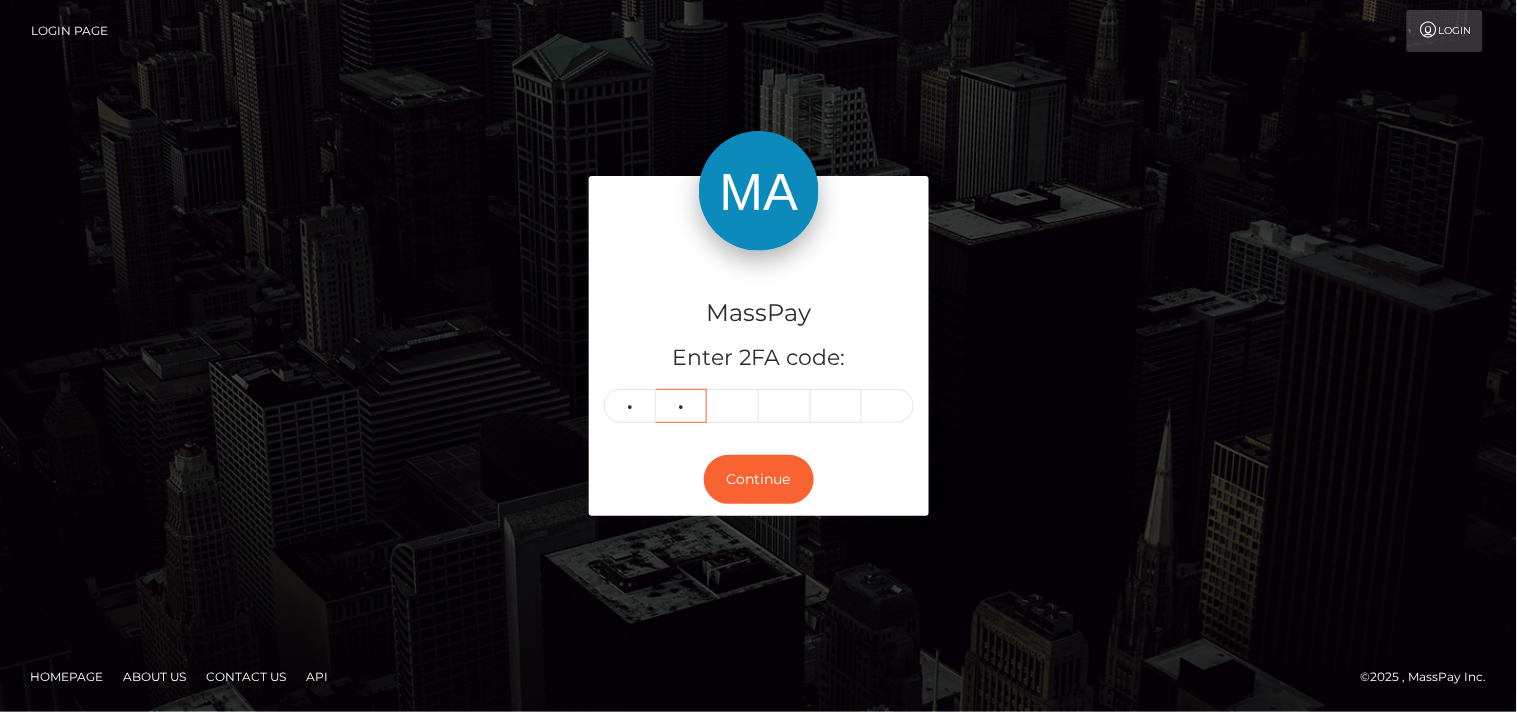 type on "2" 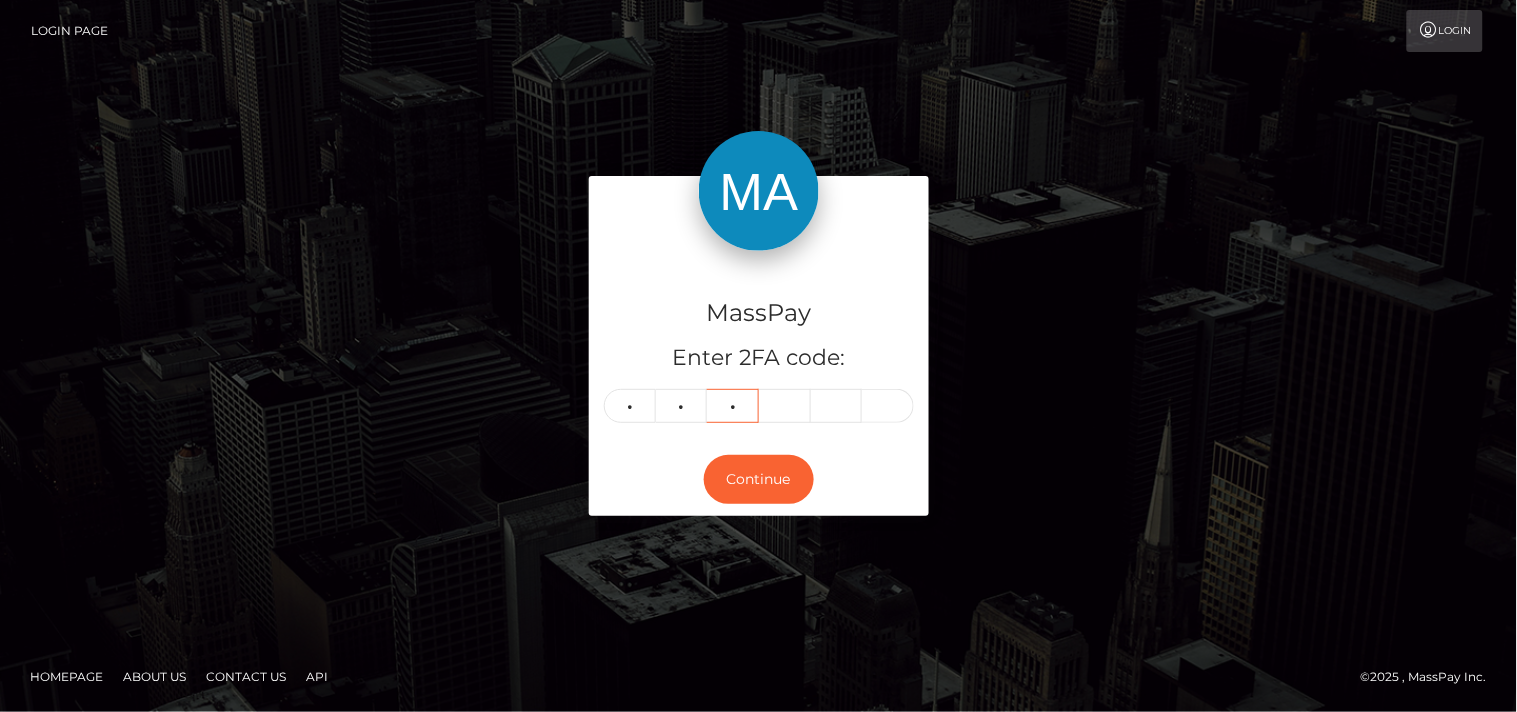type on "8" 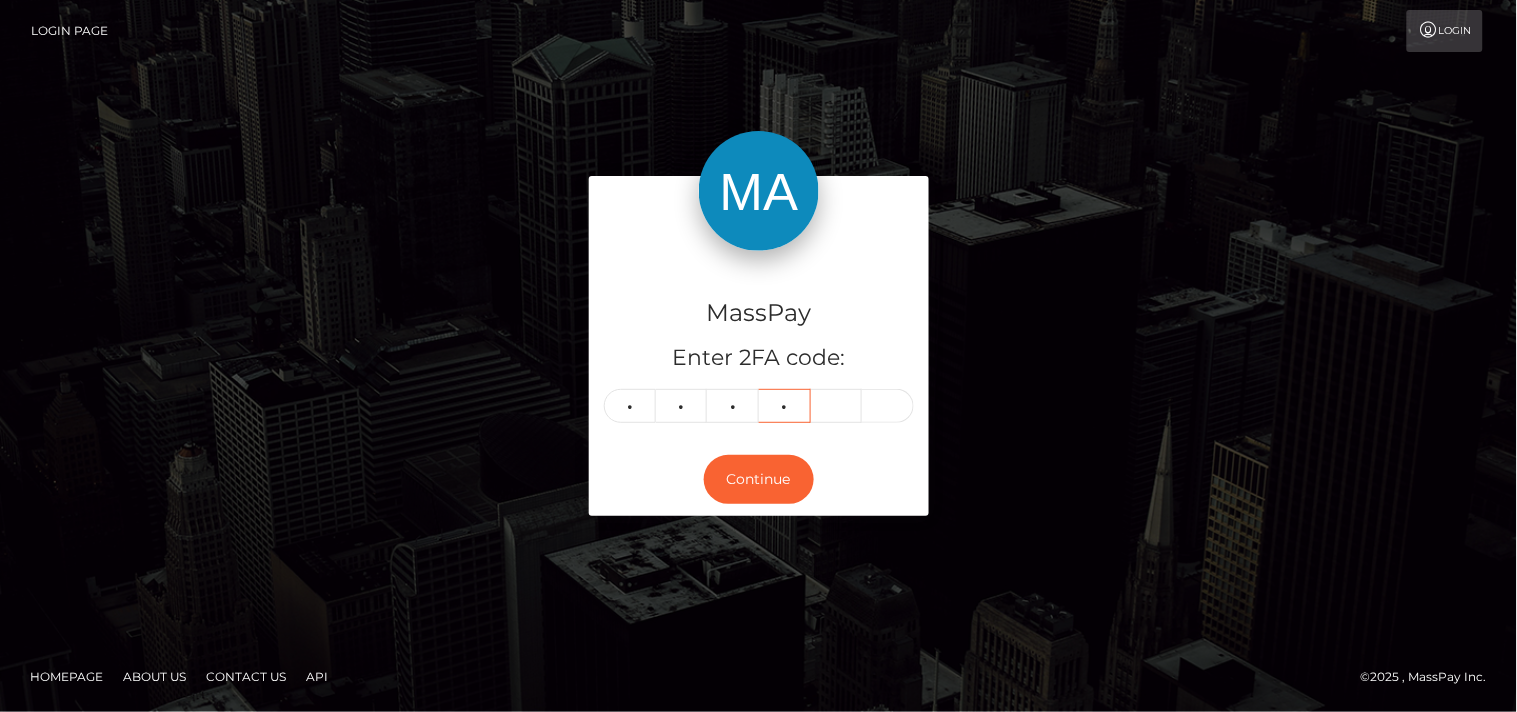 type on "2" 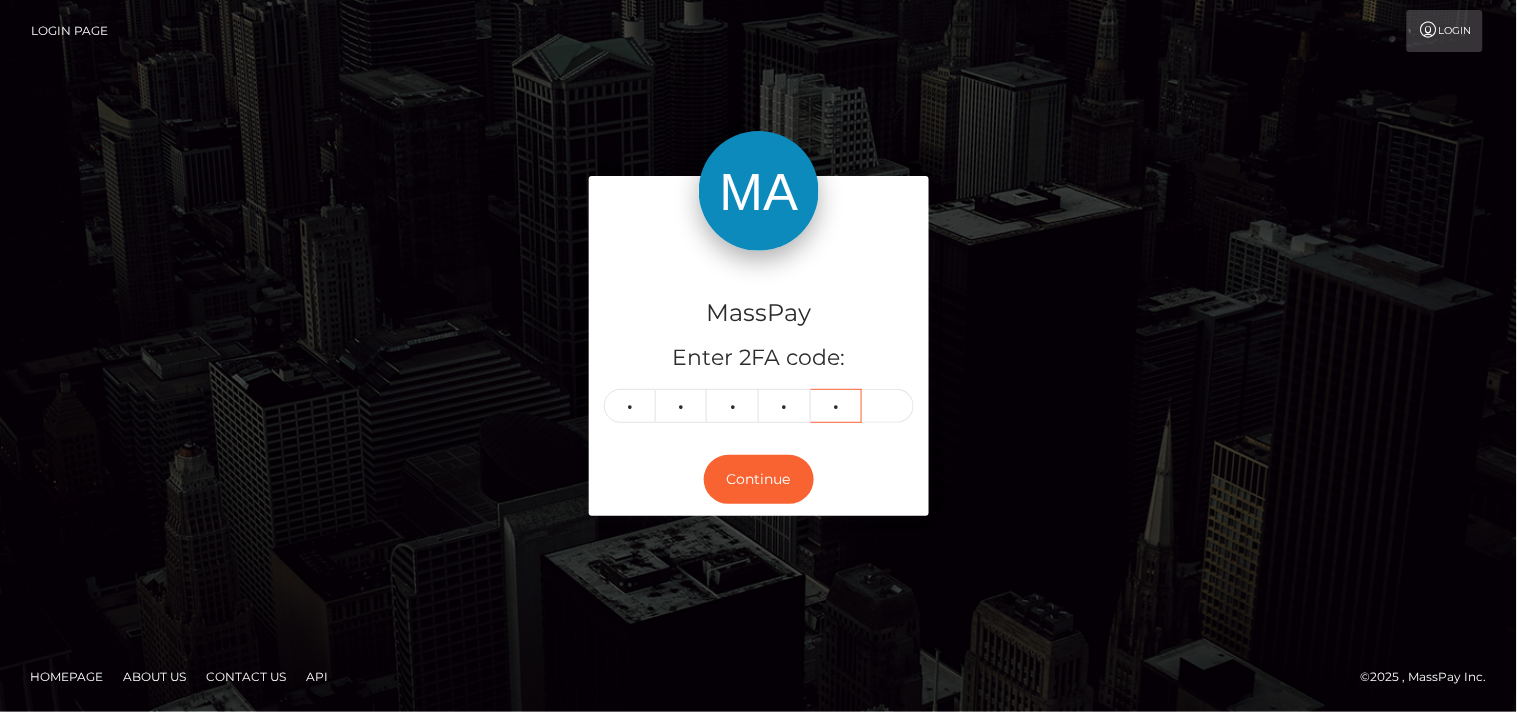 type on "3" 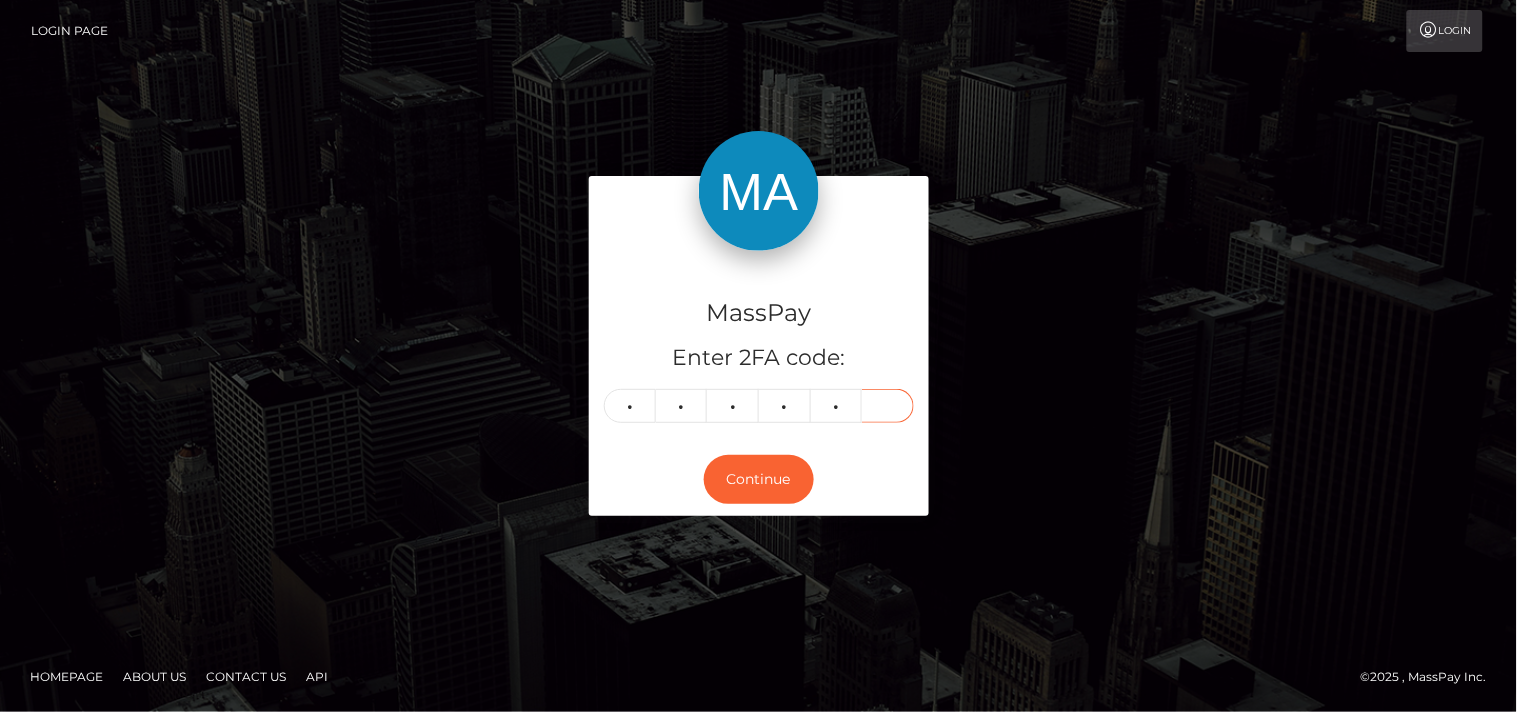 type on "6" 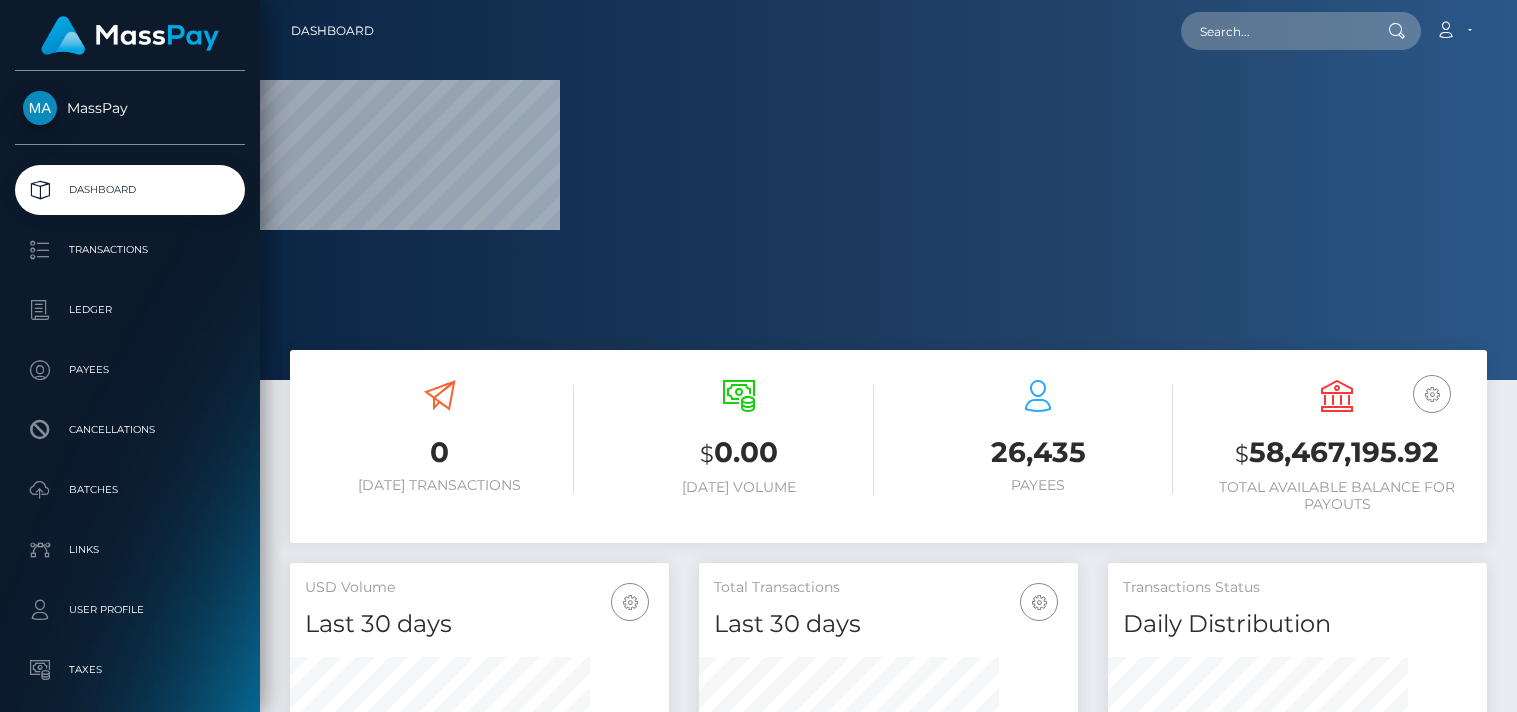 scroll, scrollTop: 0, scrollLeft: 0, axis: both 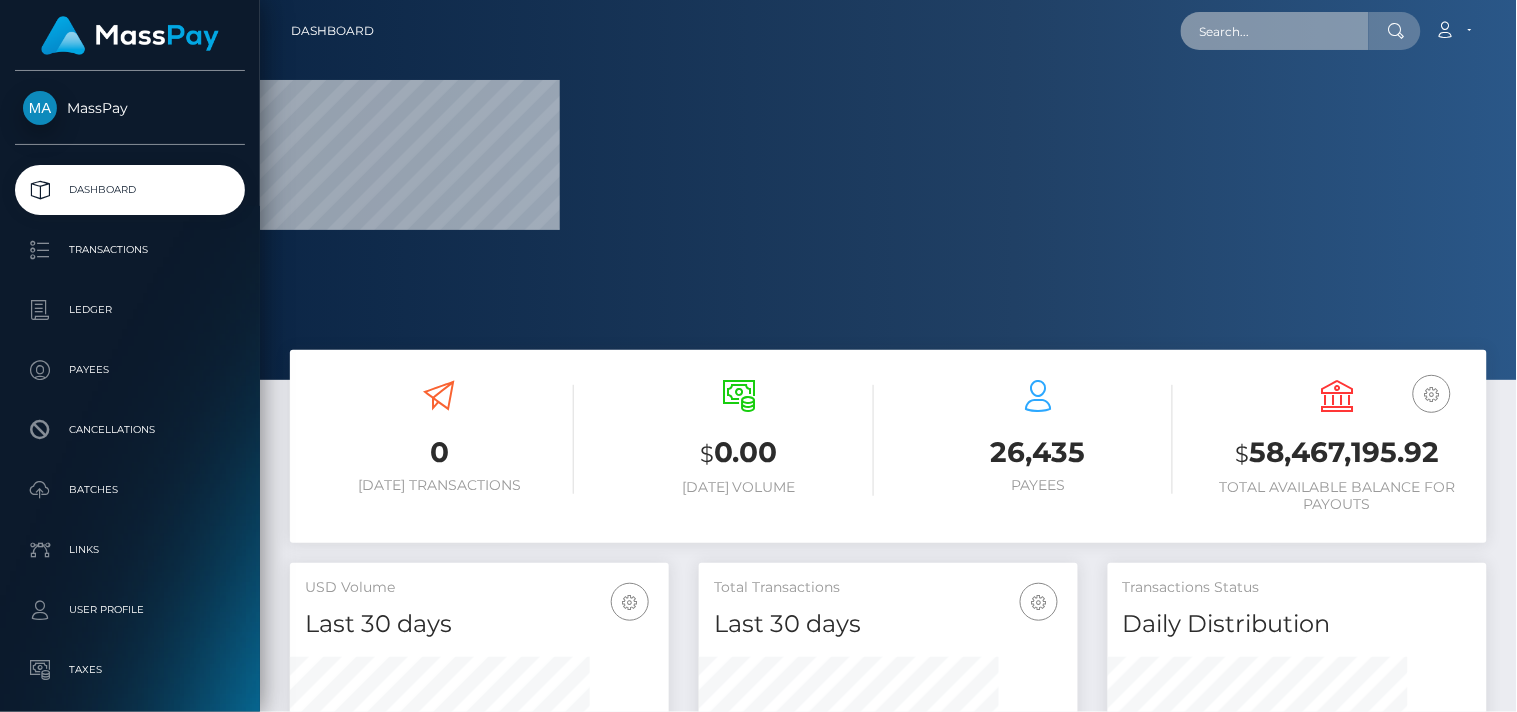 click at bounding box center [1275, 31] 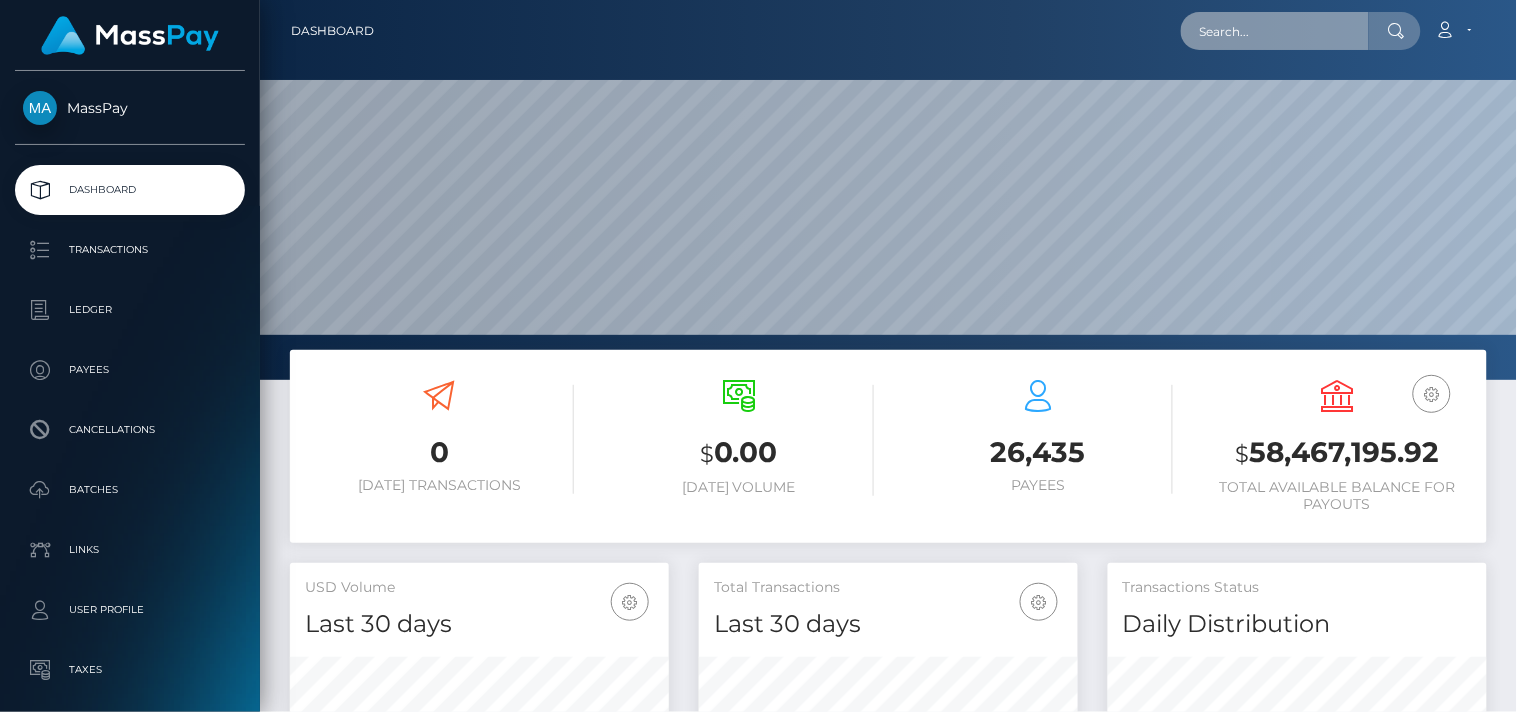scroll, scrollTop: 999620, scrollLeft: 998742, axis: both 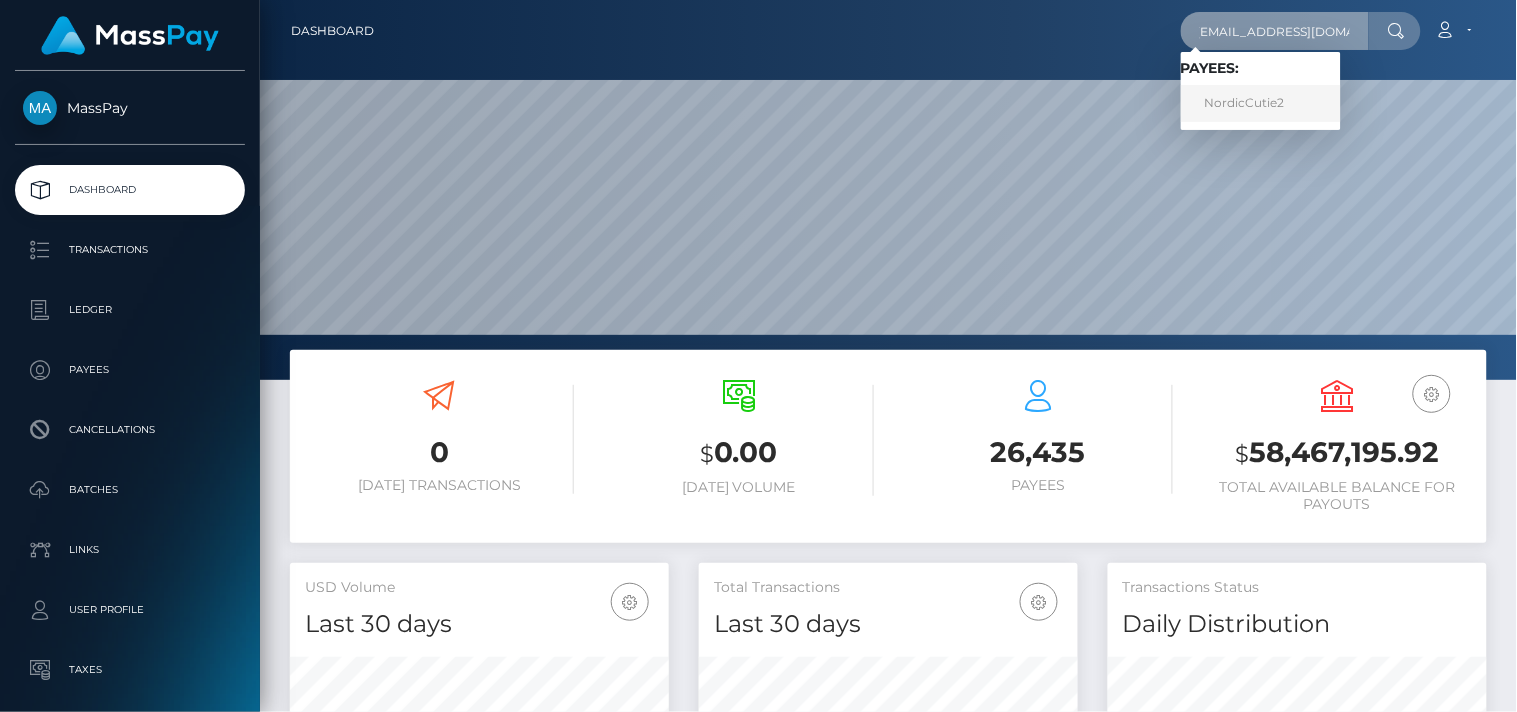 type on "nordiccutie@outlook.com" 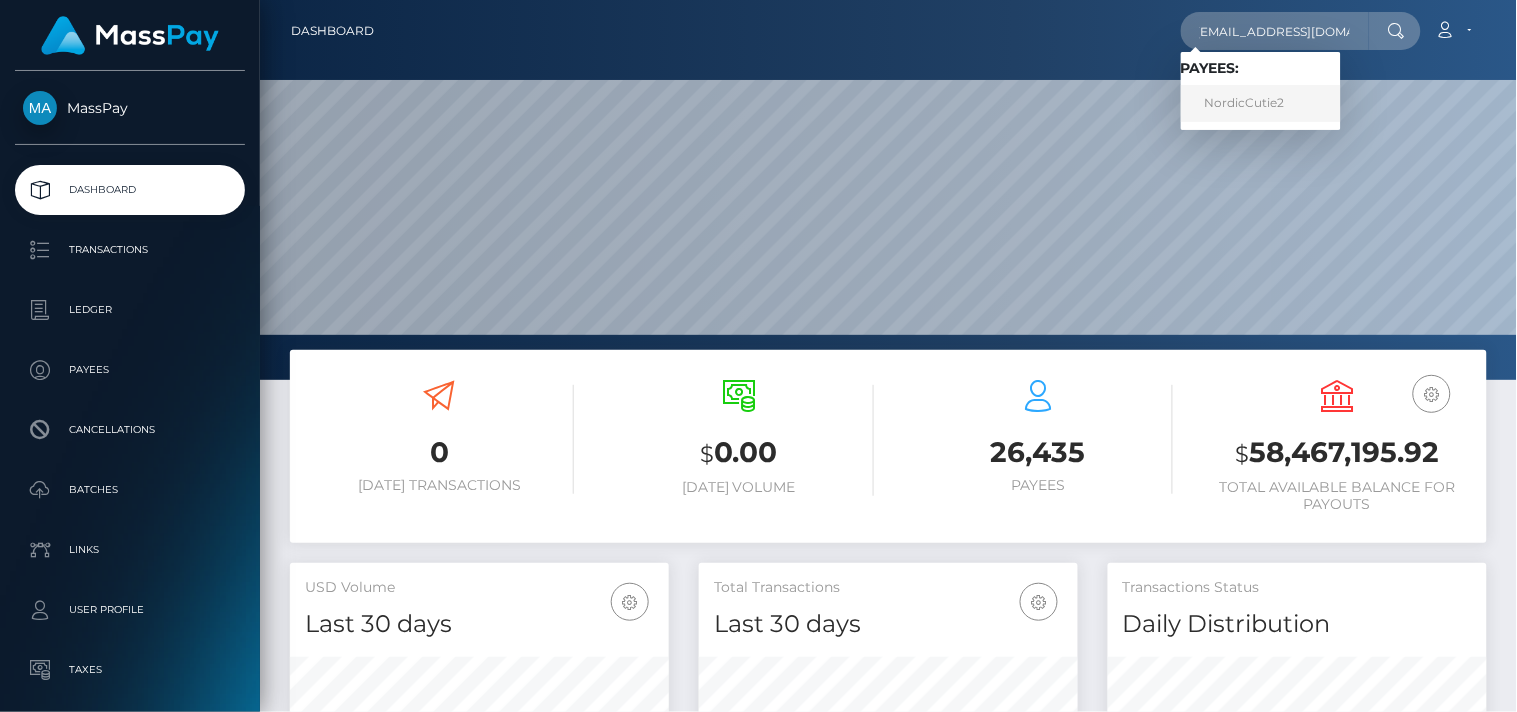 scroll, scrollTop: 0, scrollLeft: 0, axis: both 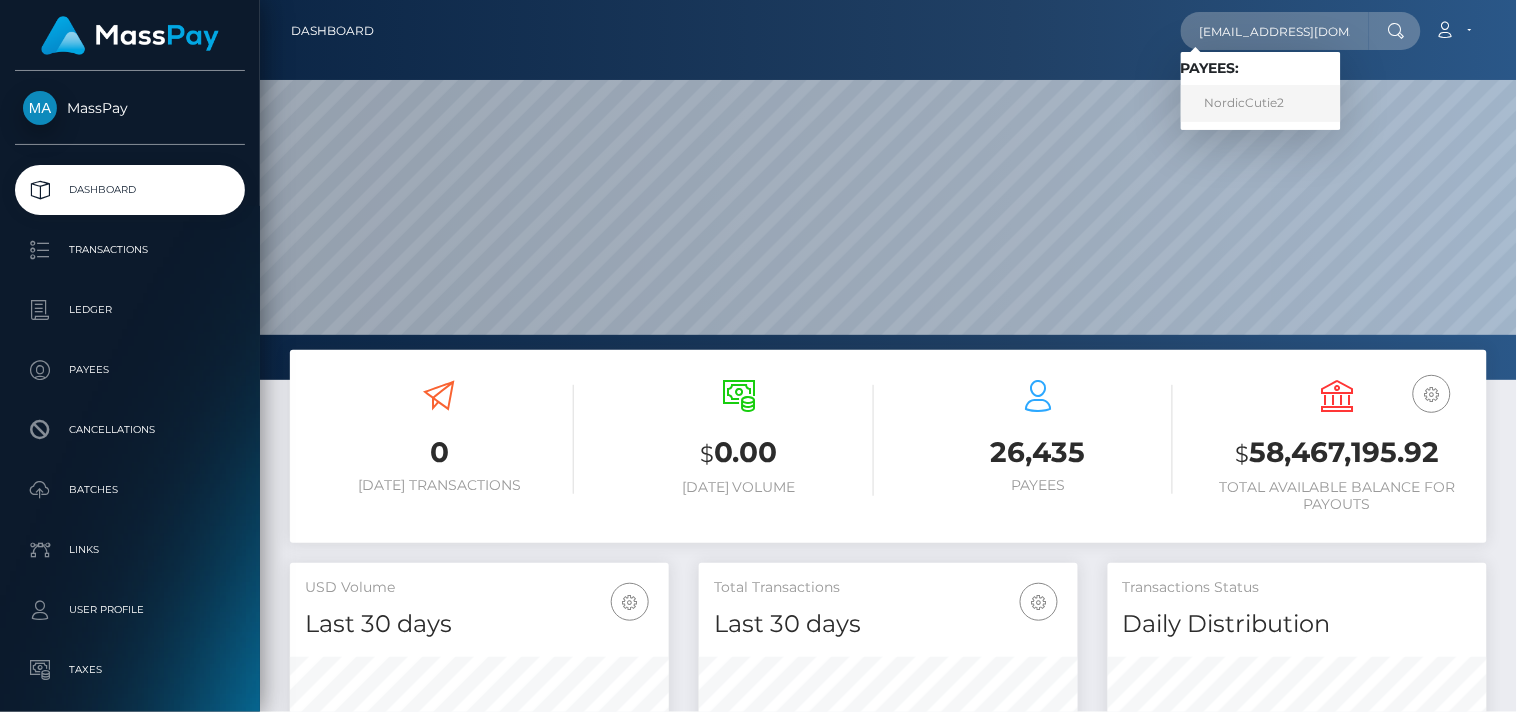 click on "NordicCutie2" at bounding box center (1261, 103) 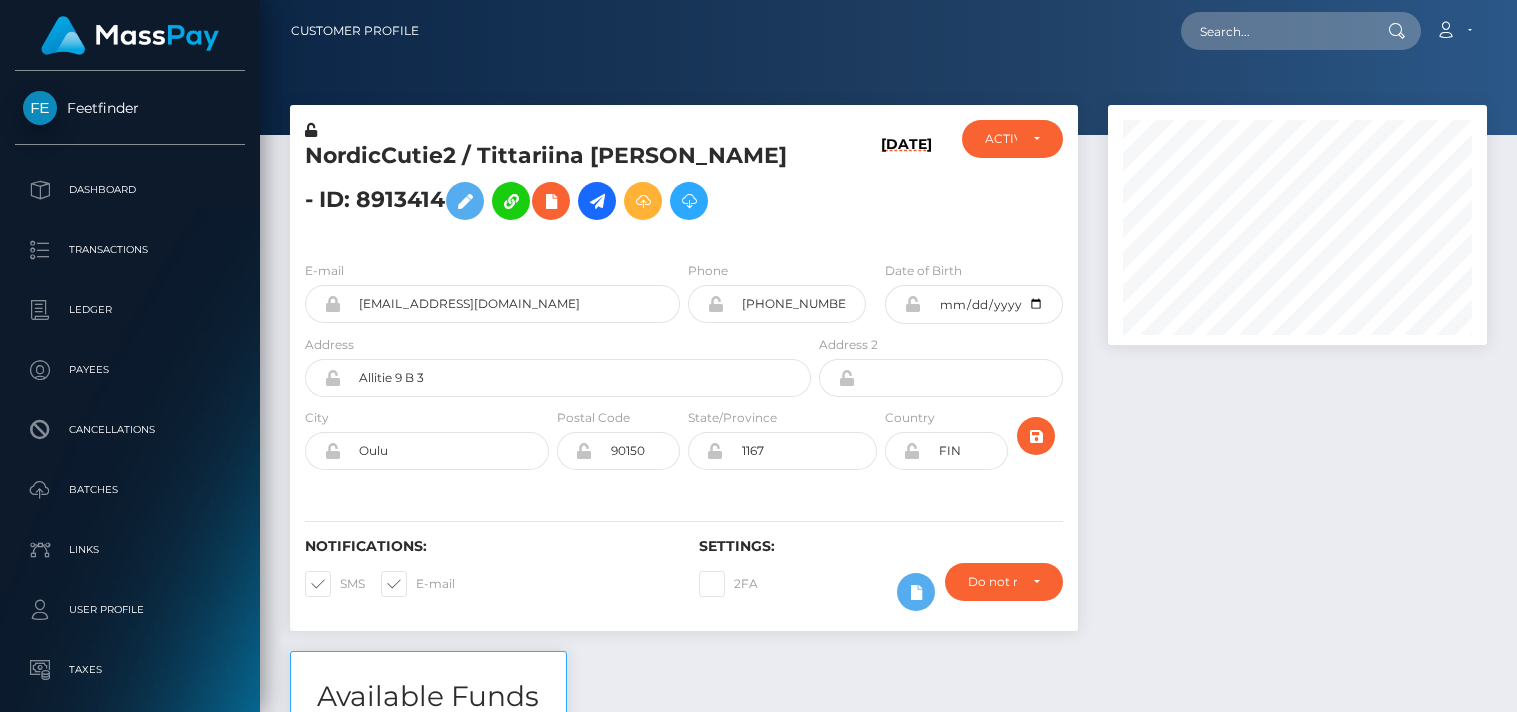 scroll, scrollTop: 0, scrollLeft: 0, axis: both 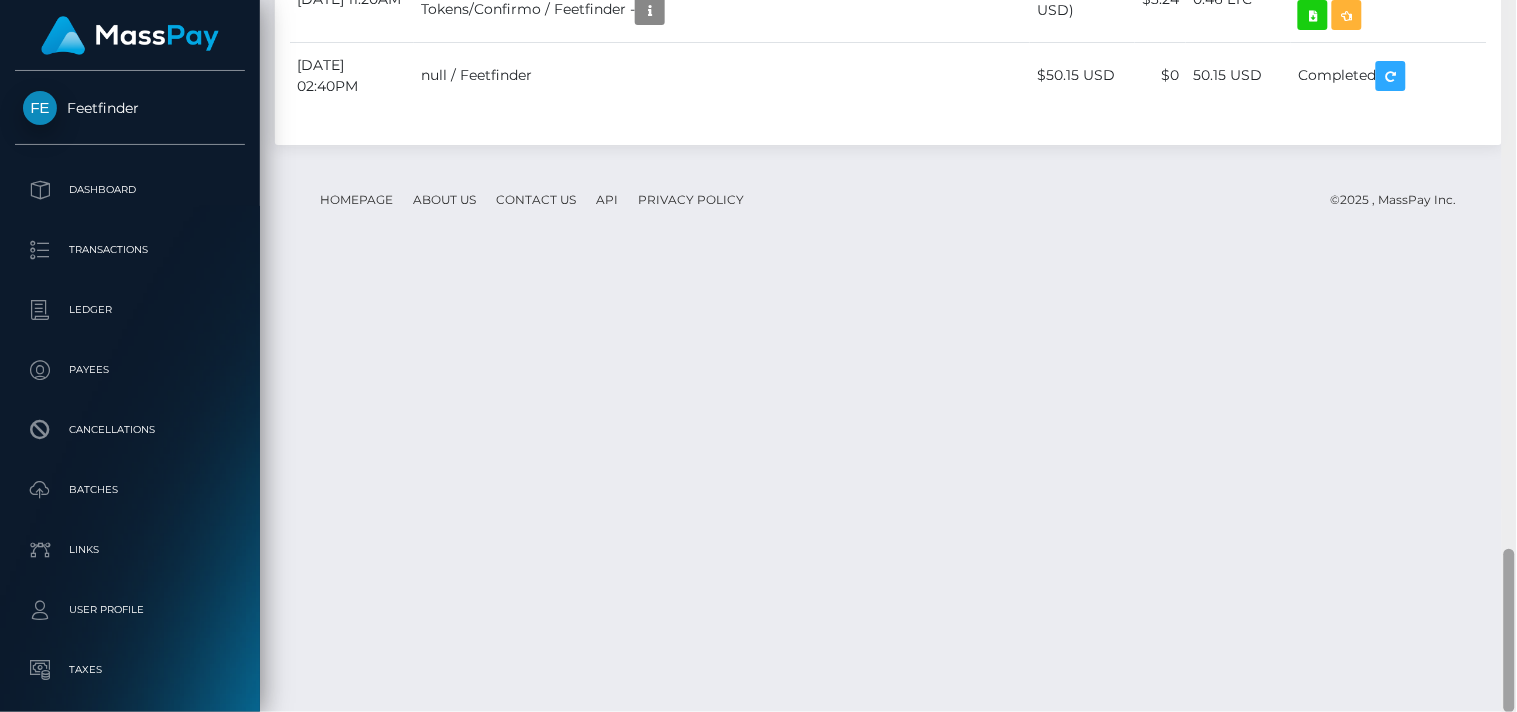 drag, startPoint x: 1514, startPoint y: 280, endPoint x: 1516, endPoint y: 685, distance: 405.00494 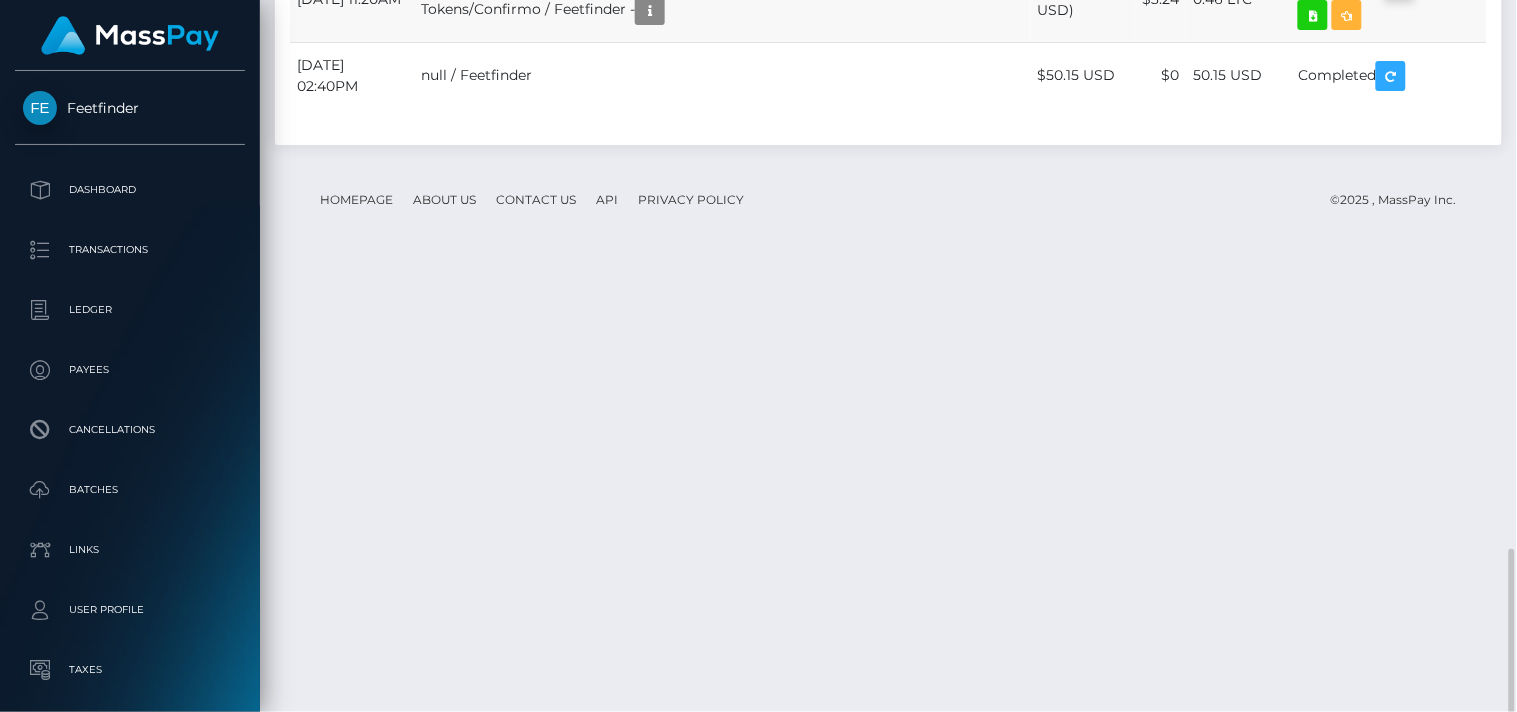 scroll, scrollTop: 240, scrollLeft: 380, axis: both 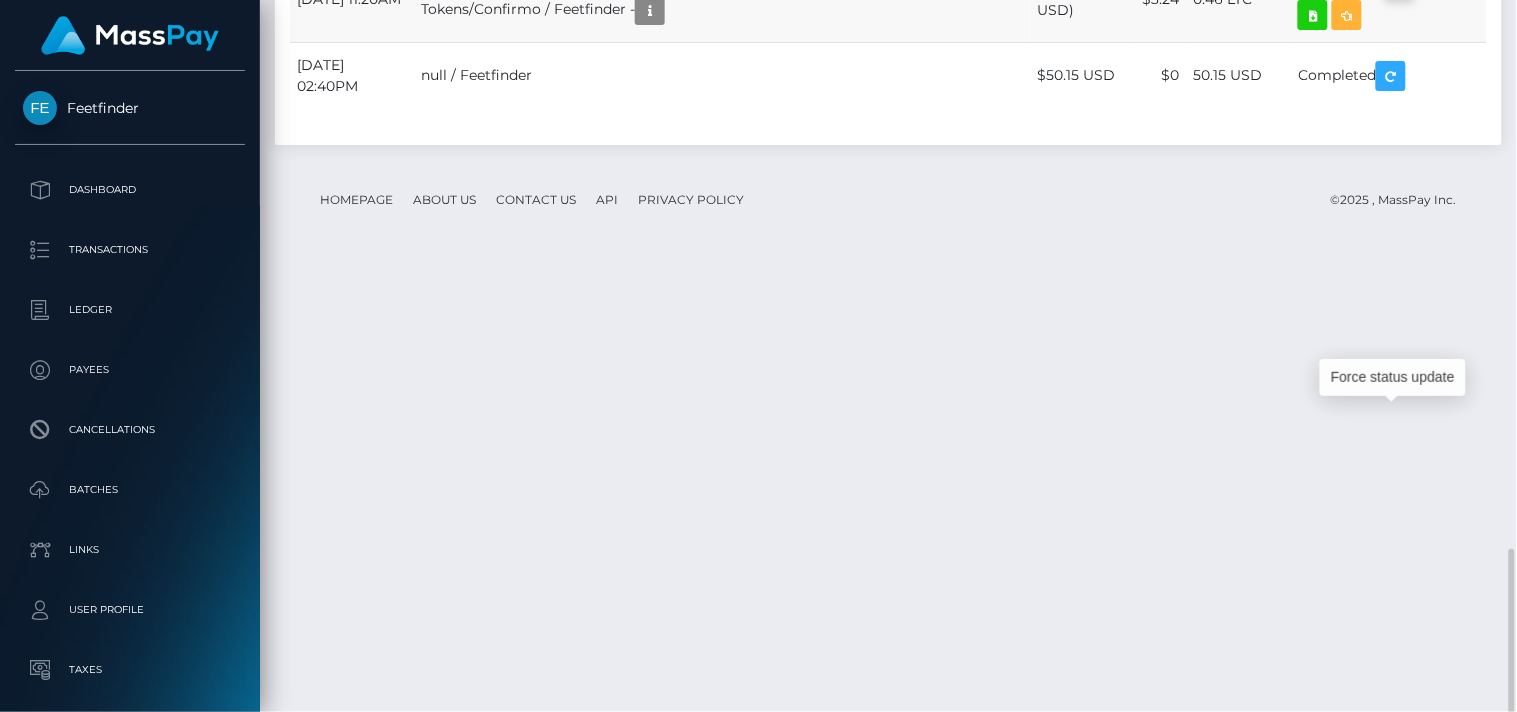 click at bounding box center (1400, -15) 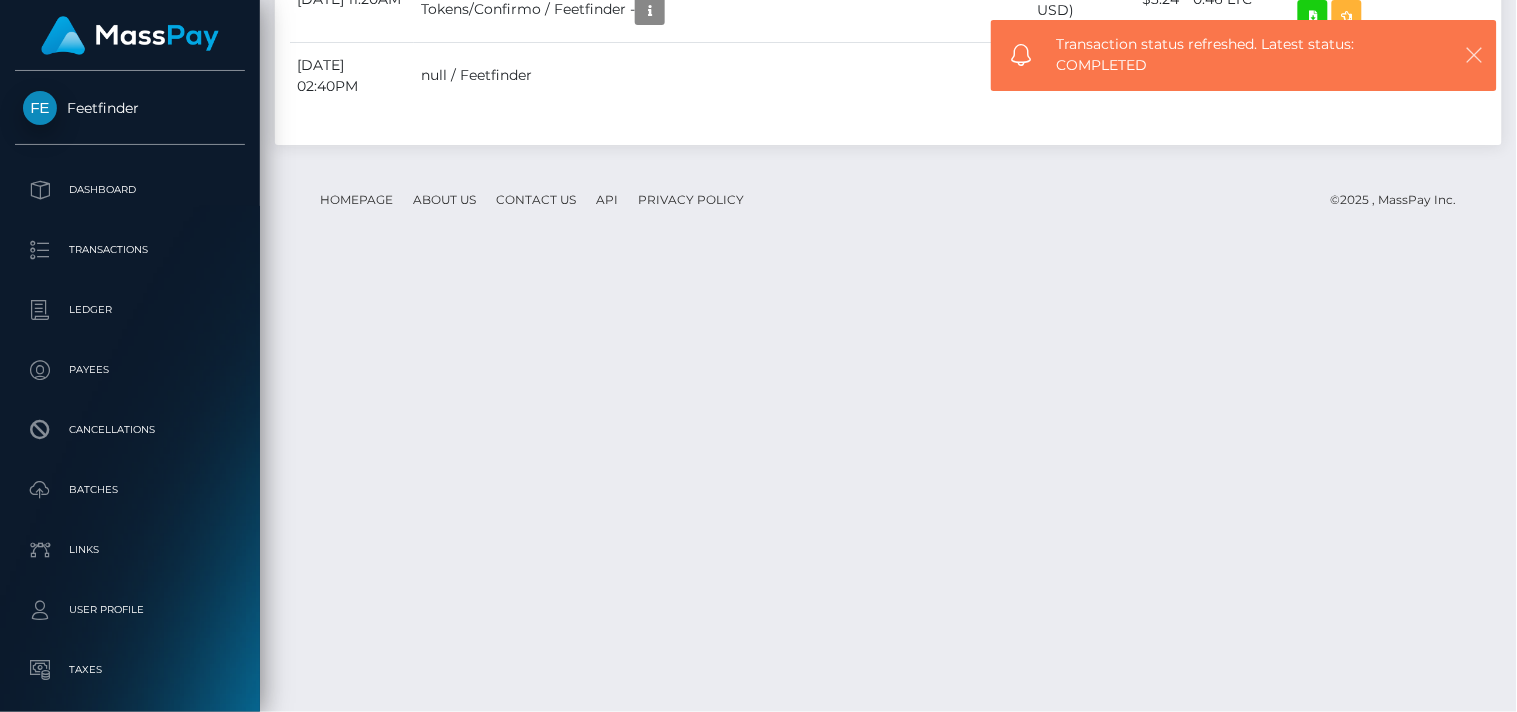 click at bounding box center (1475, 55) 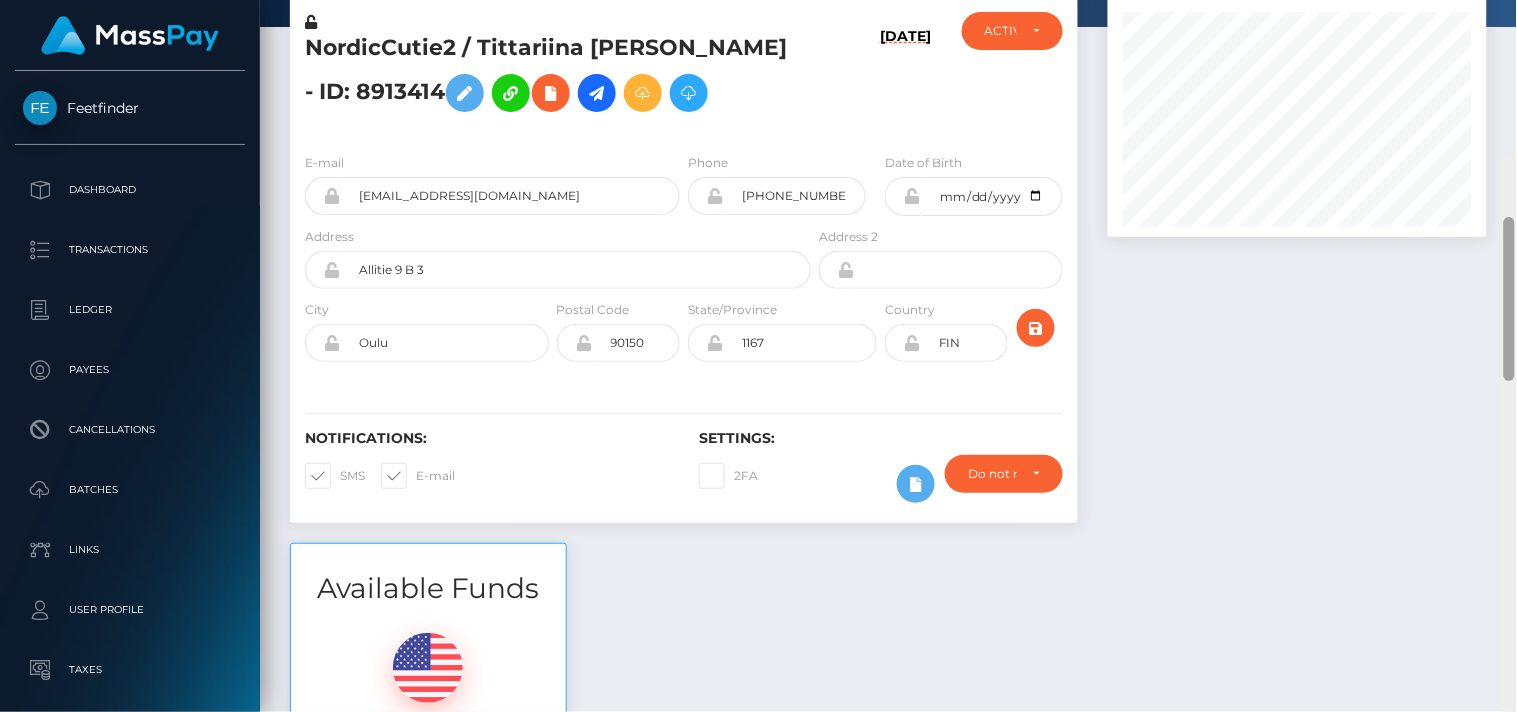 scroll, scrollTop: 0, scrollLeft: 0, axis: both 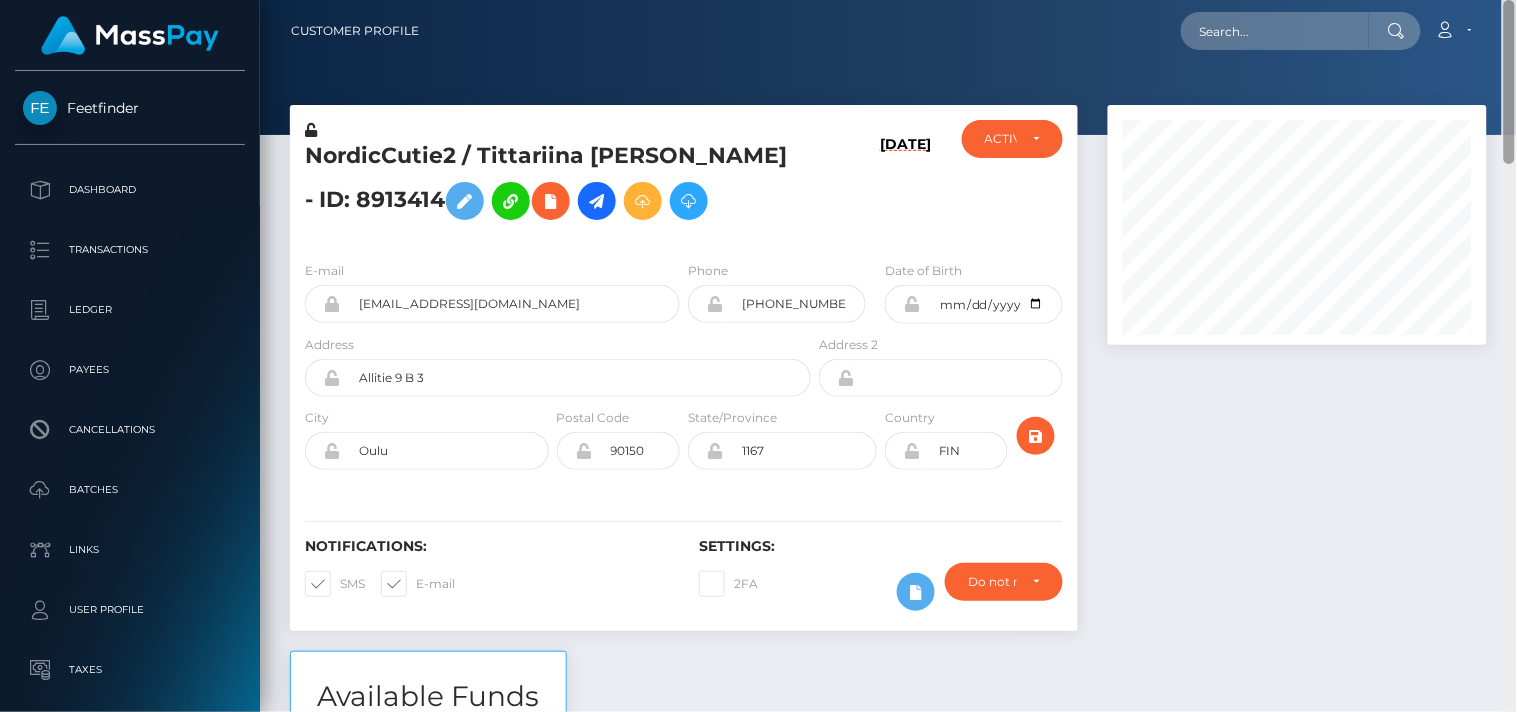 drag, startPoint x: 1512, startPoint y: 551, endPoint x: 1490, endPoint y: 1, distance: 550.4398 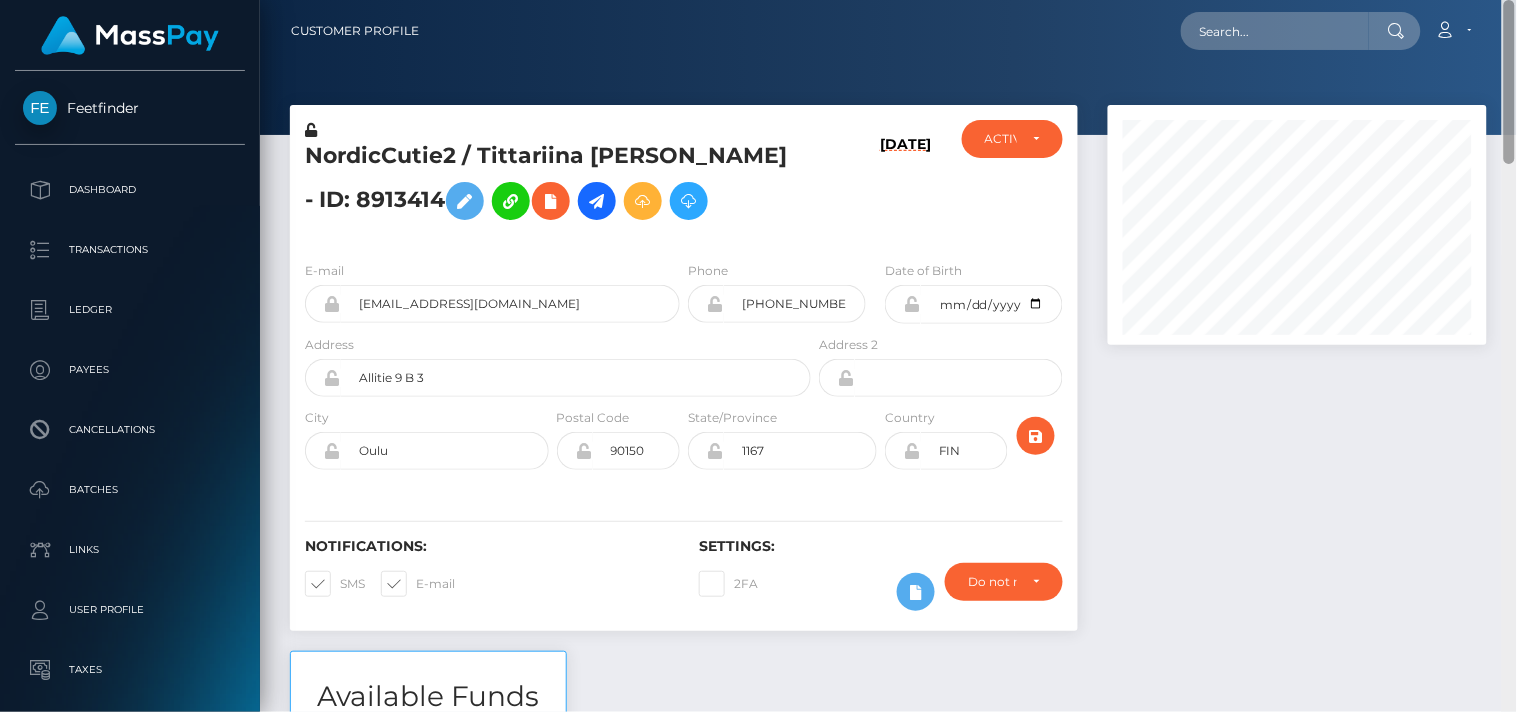 click on "Customer Profile
Loading...
Loading..." at bounding box center (888, 356) 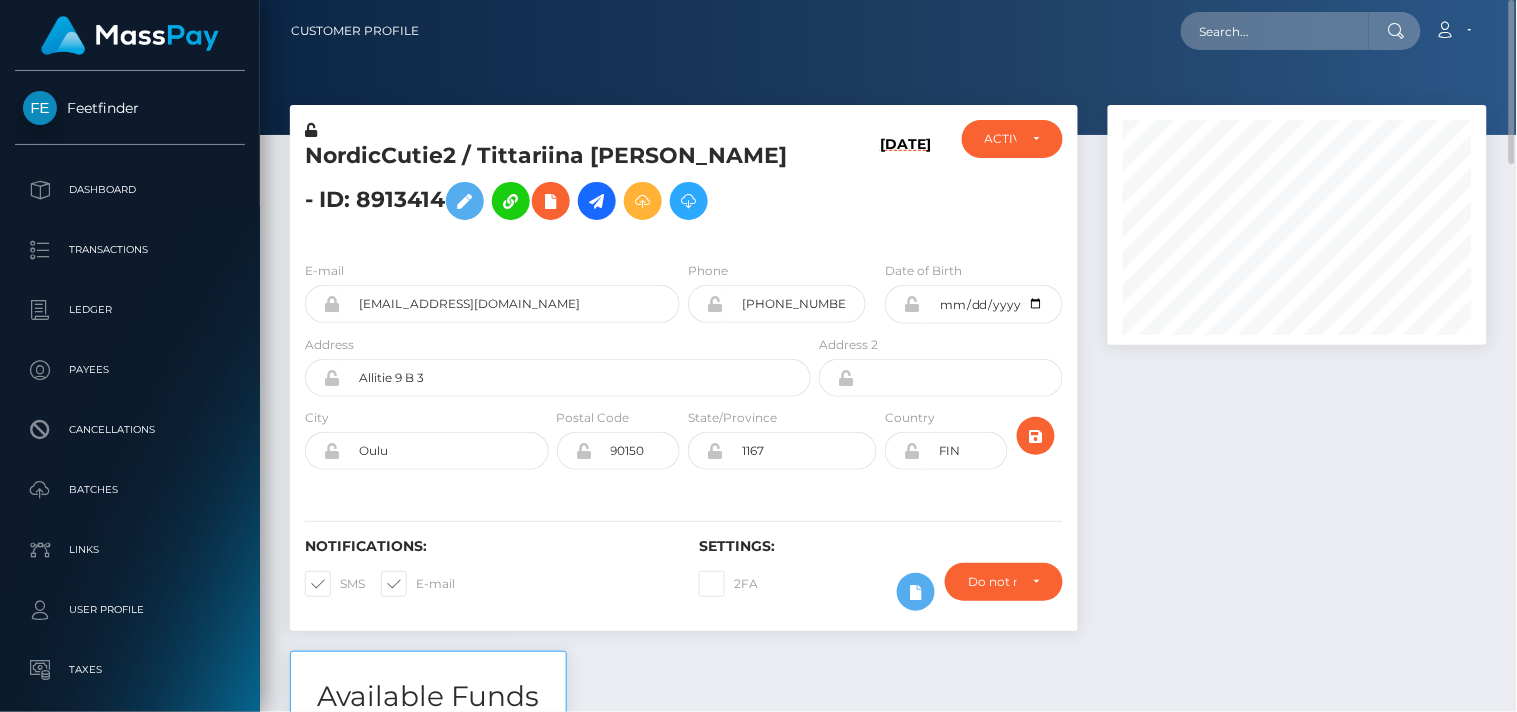 click on "Customer Profile
Loading...
Loading...
Account" at bounding box center [888, 31] 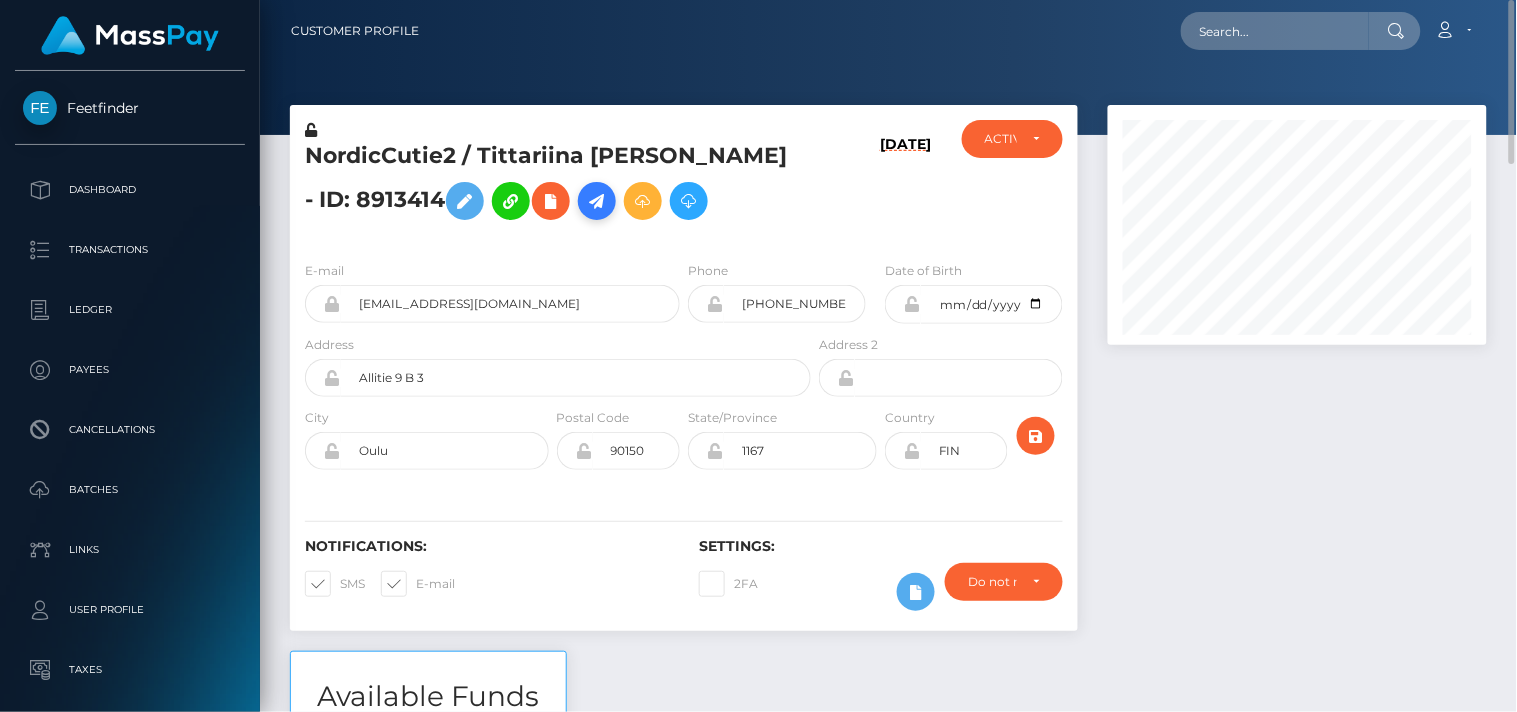 click at bounding box center (597, 201) 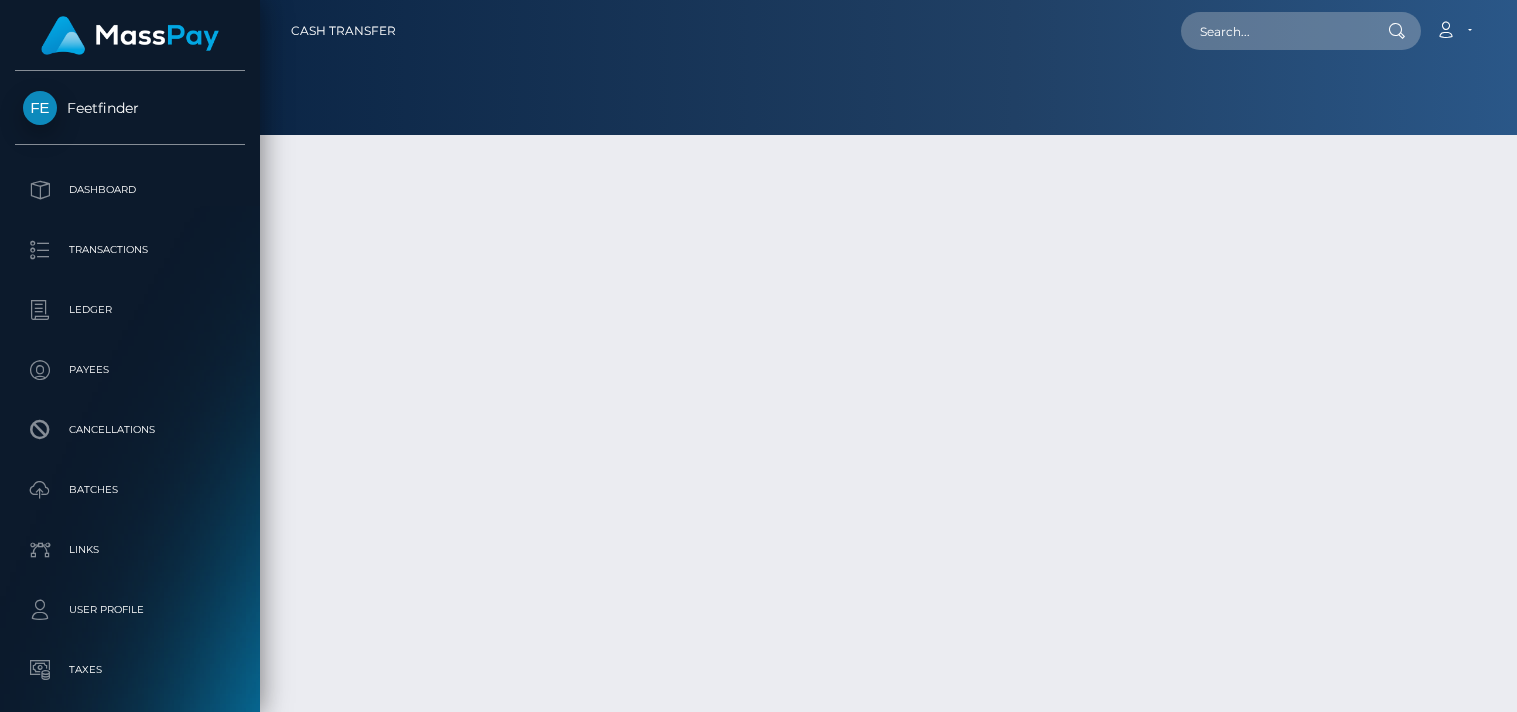 scroll, scrollTop: 0, scrollLeft: 0, axis: both 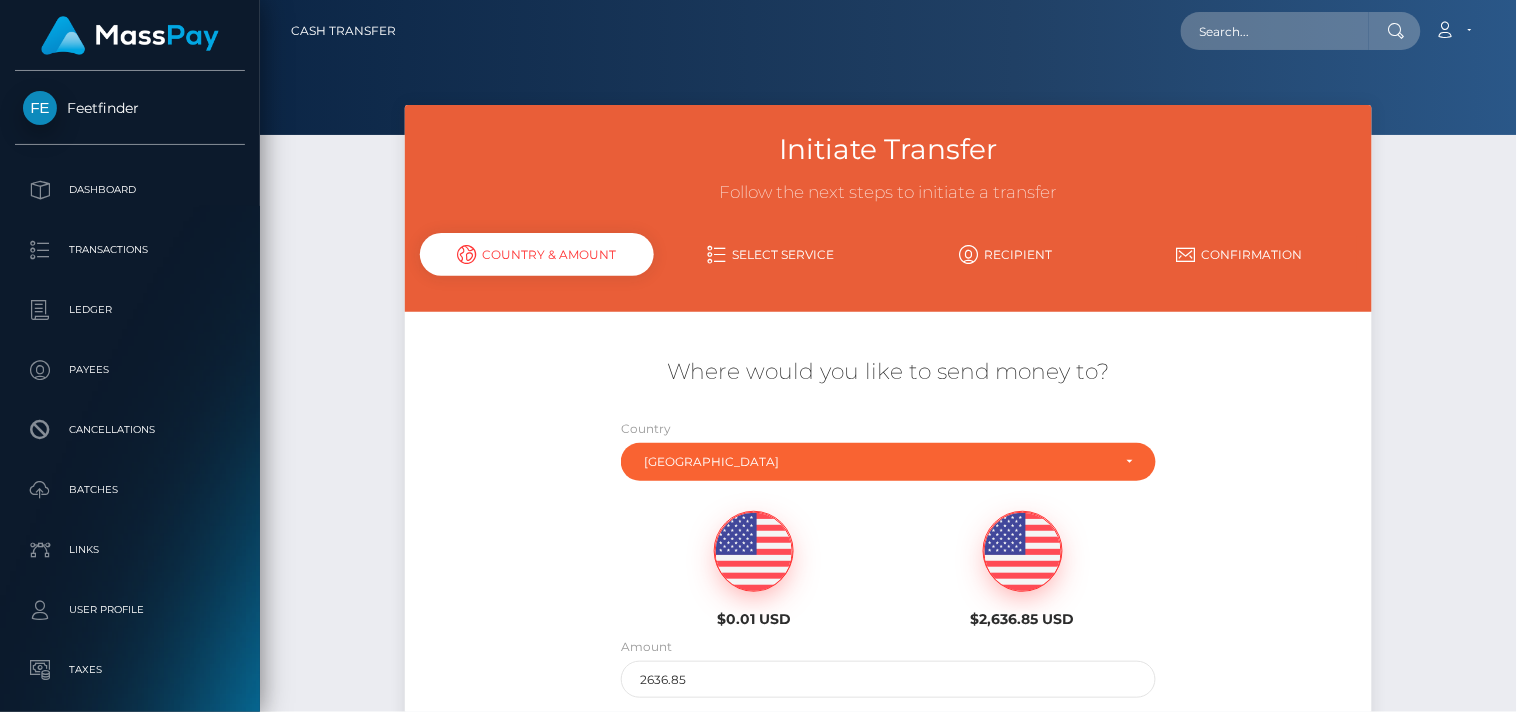 click at bounding box center [754, 552] 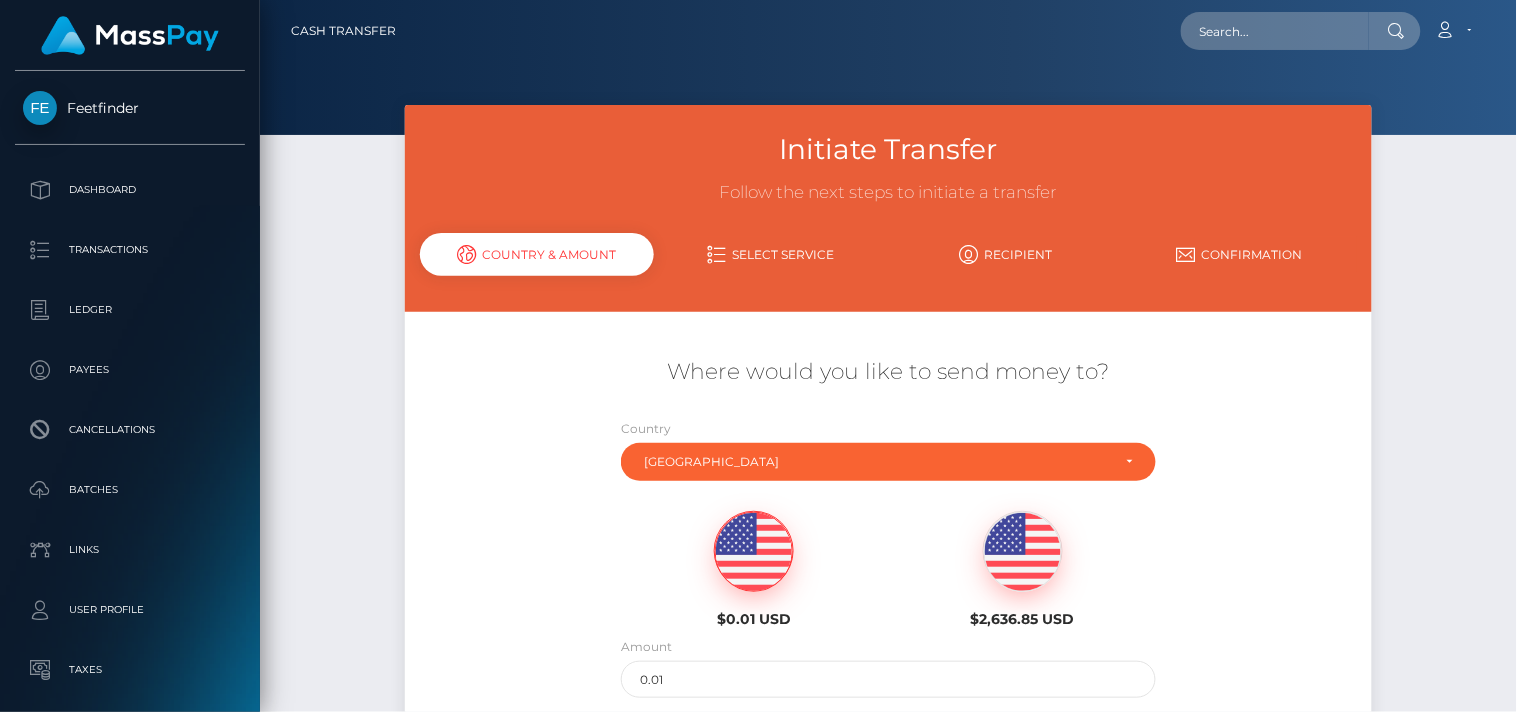 click on "Initiate Transfer
Follow the next steps to initiate a transfer
Country & Amount
Select Service
Recipient
Country" at bounding box center [888, 477] 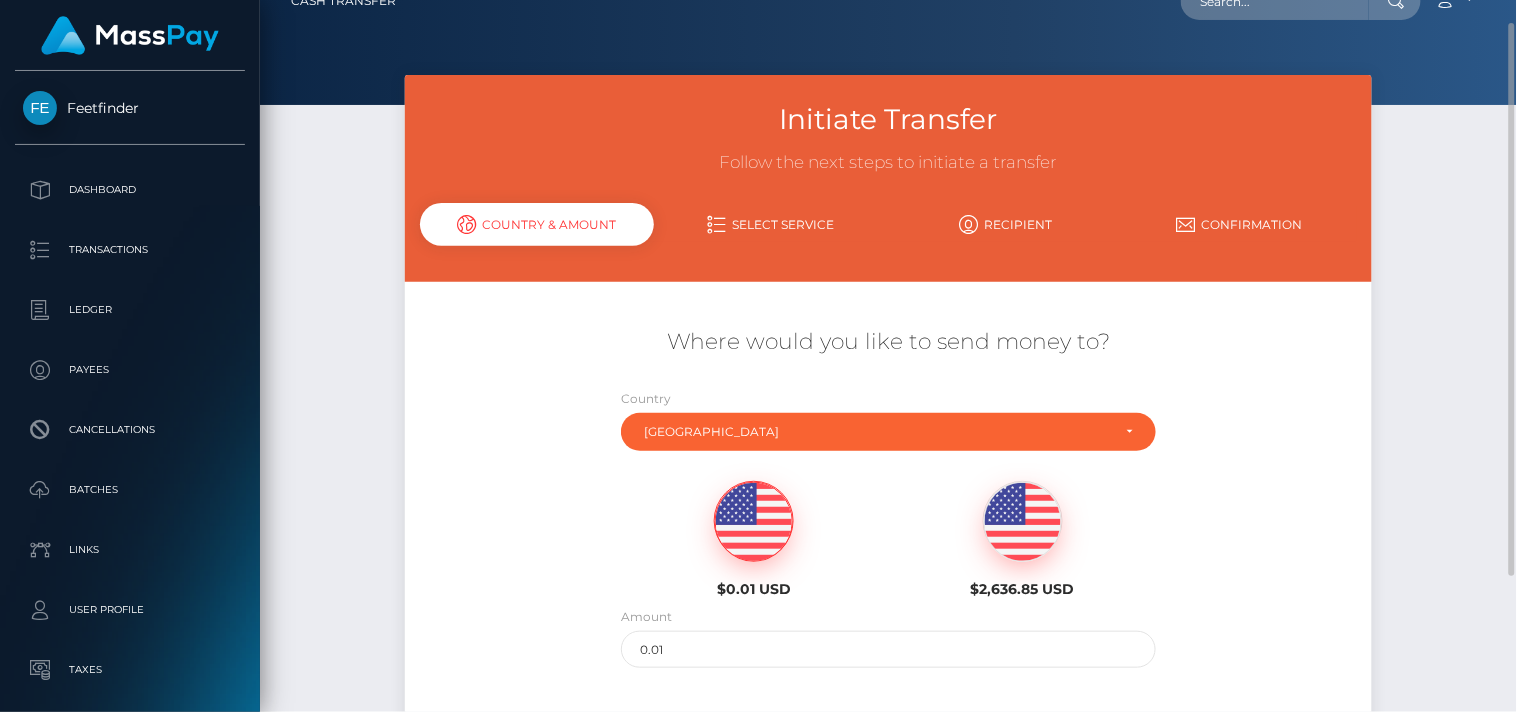 scroll, scrollTop: 180, scrollLeft: 0, axis: vertical 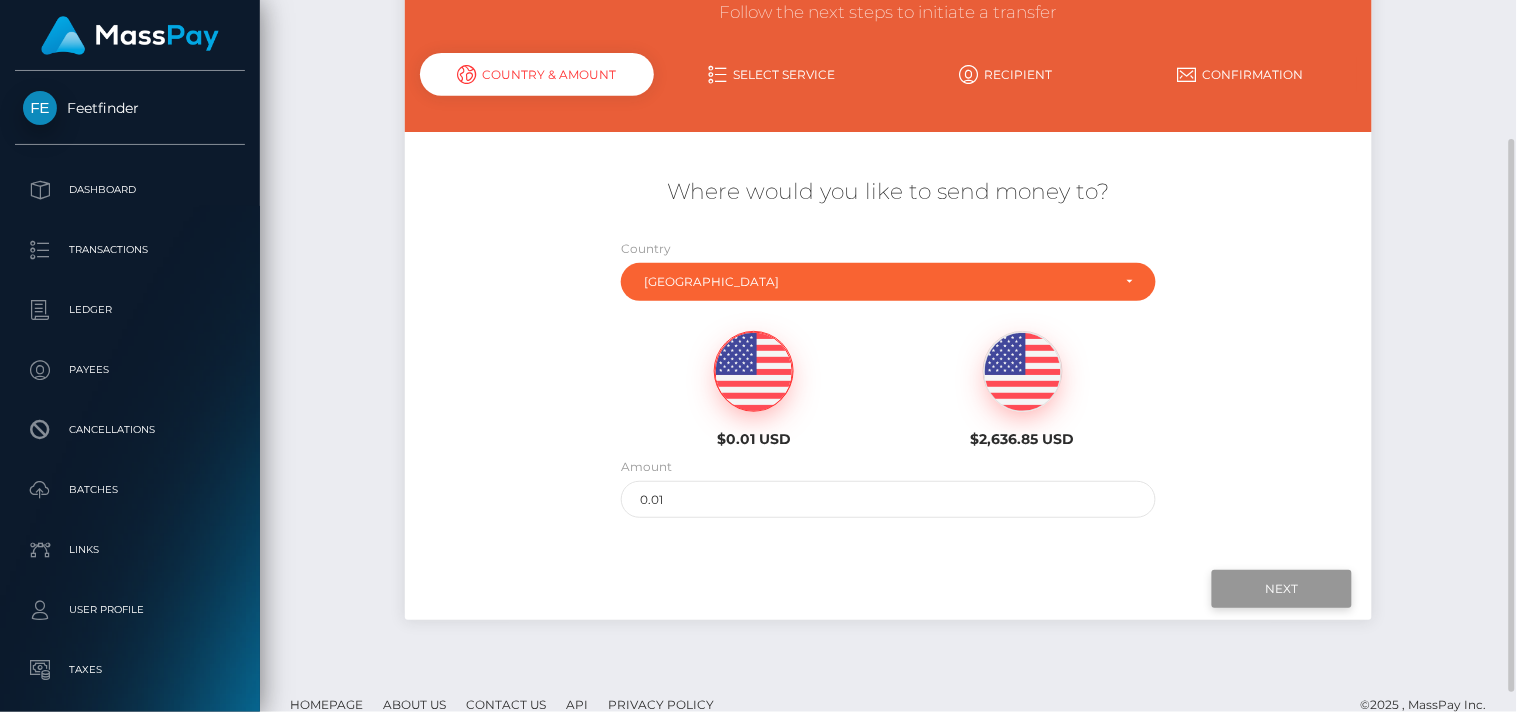 click on "Next" at bounding box center [1282, 589] 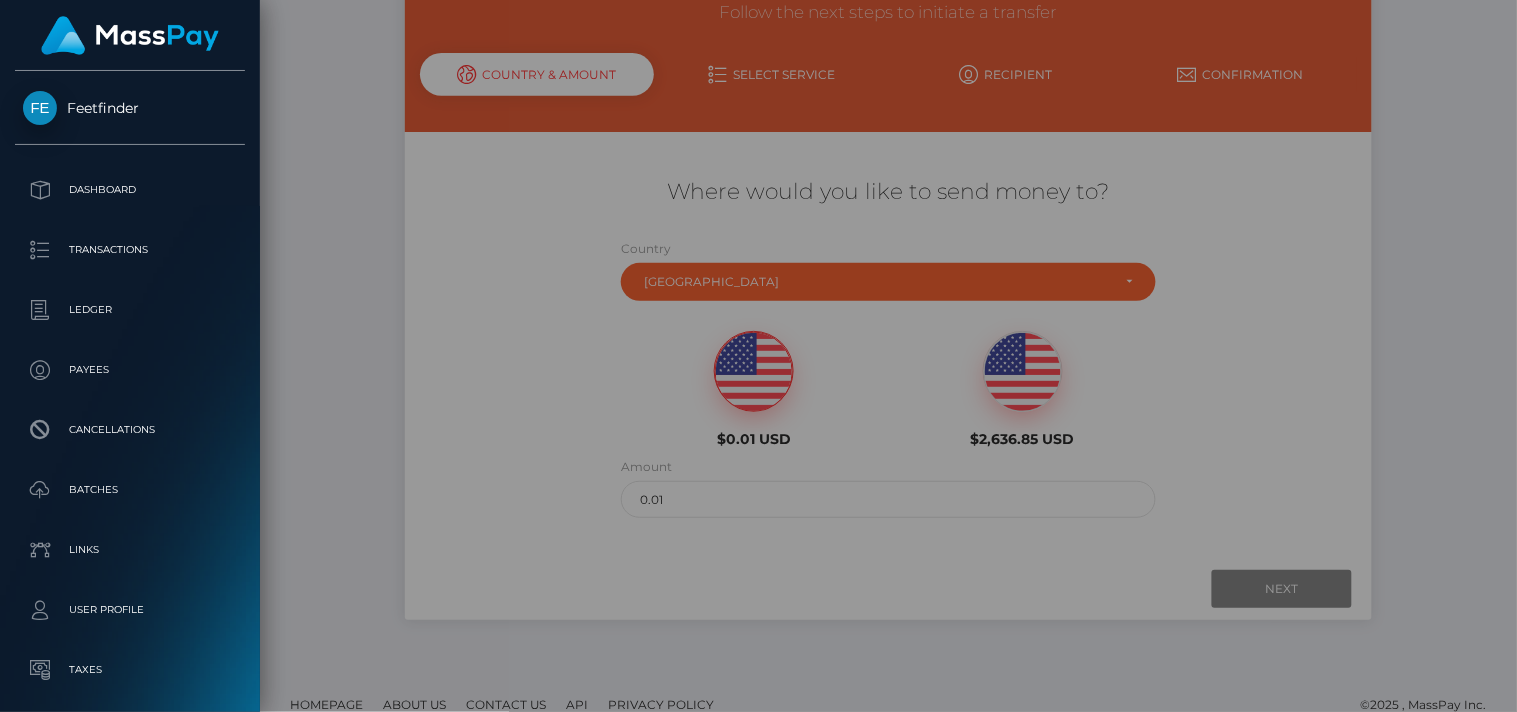 click on "× Loading! Loading available services. OK No Cancel" at bounding box center (759, 355) 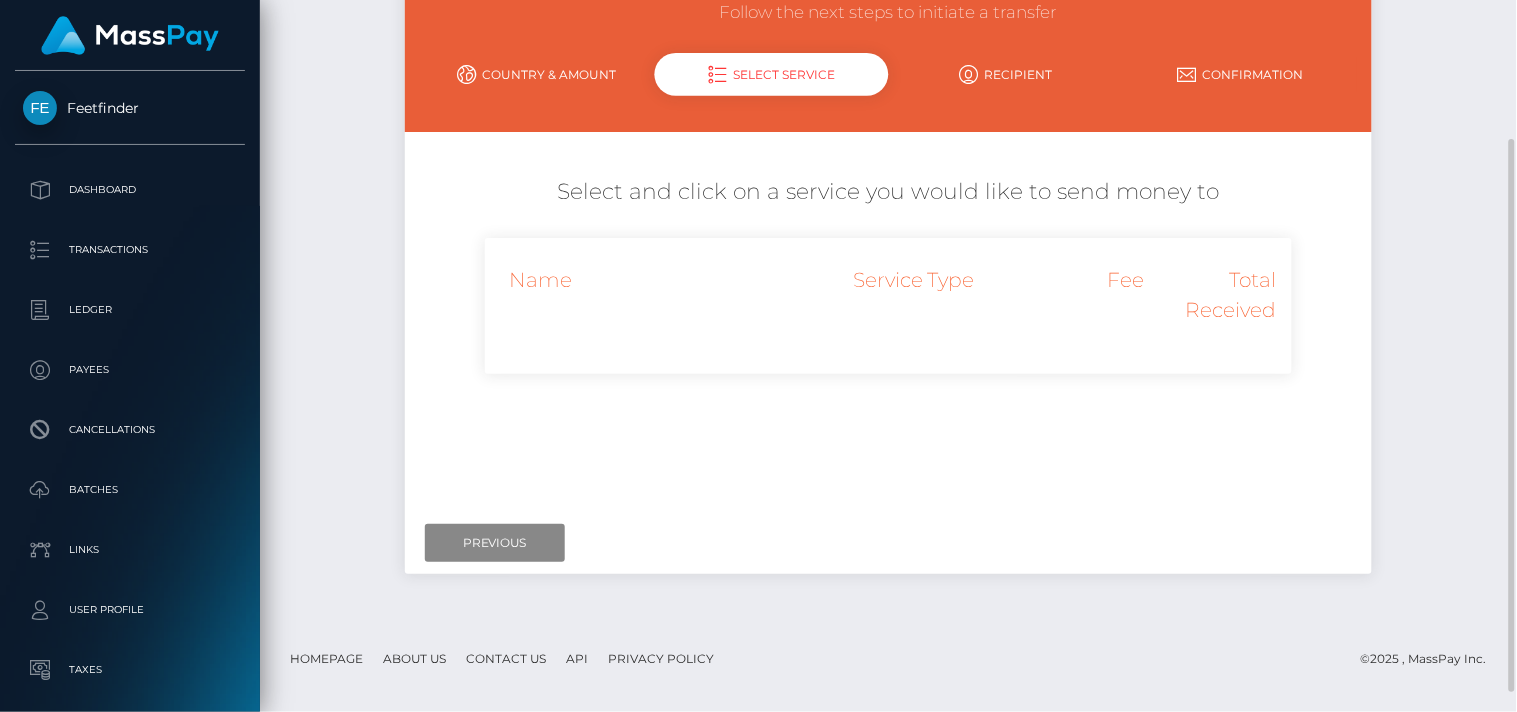 click on "Country & Amount" at bounding box center (537, 74) 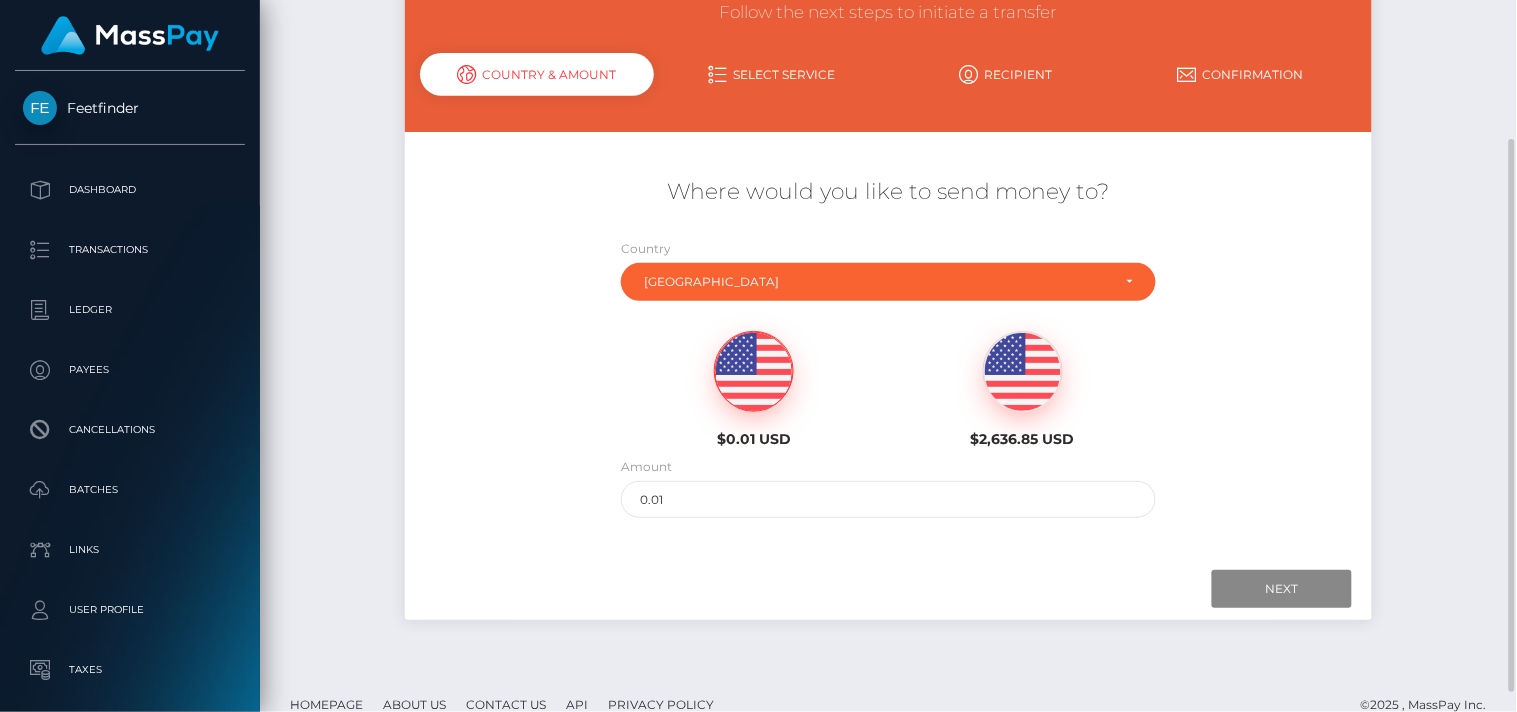 click at bounding box center [754, 372] 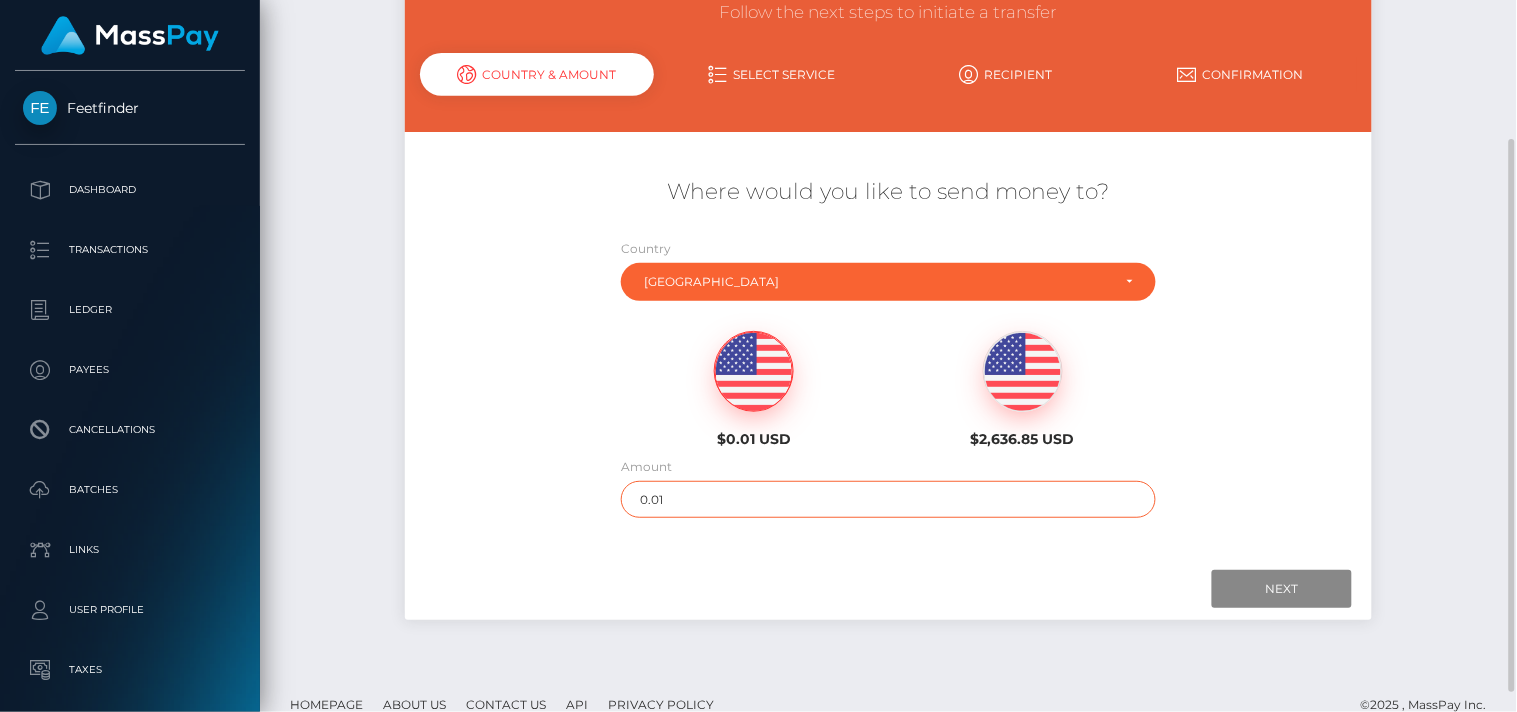 click on "0.01" at bounding box center (888, 499) 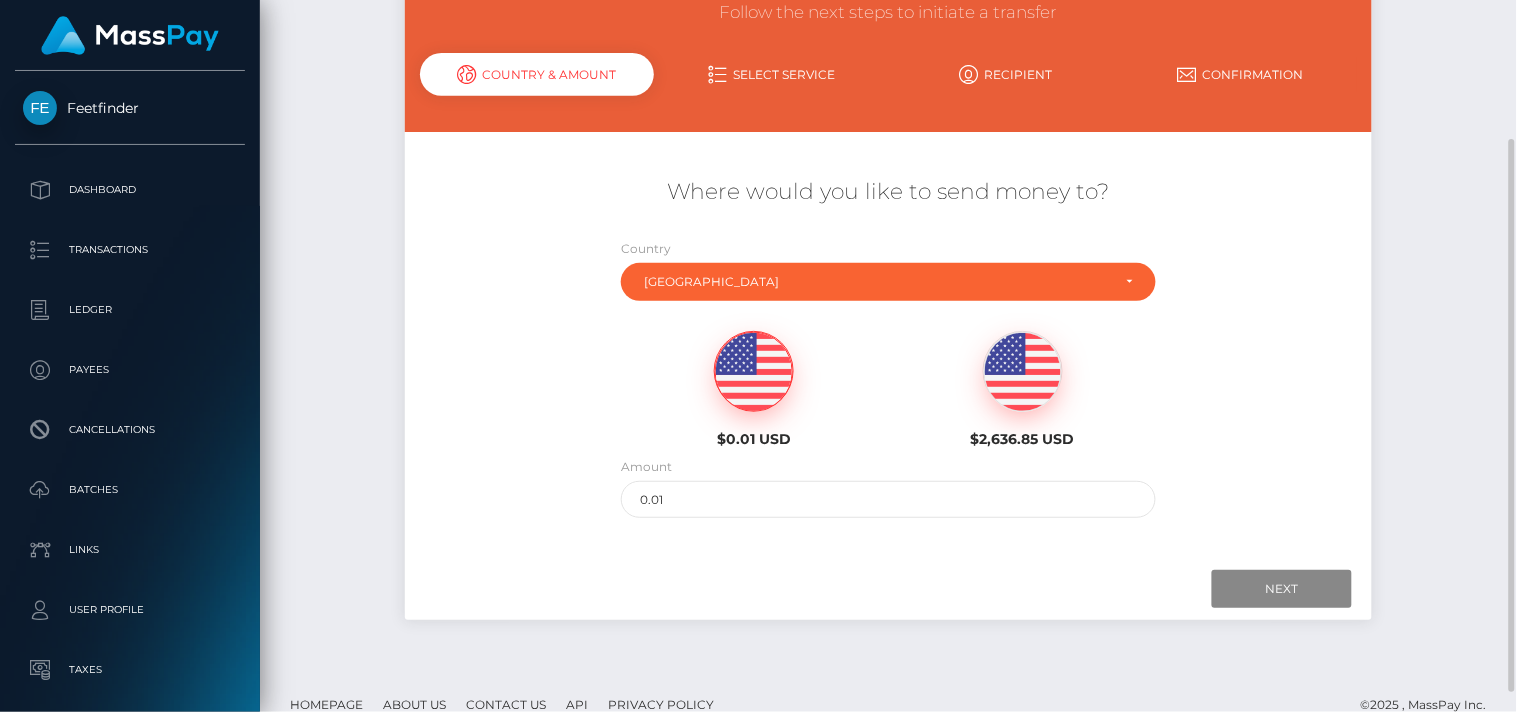 click at bounding box center (754, 372) 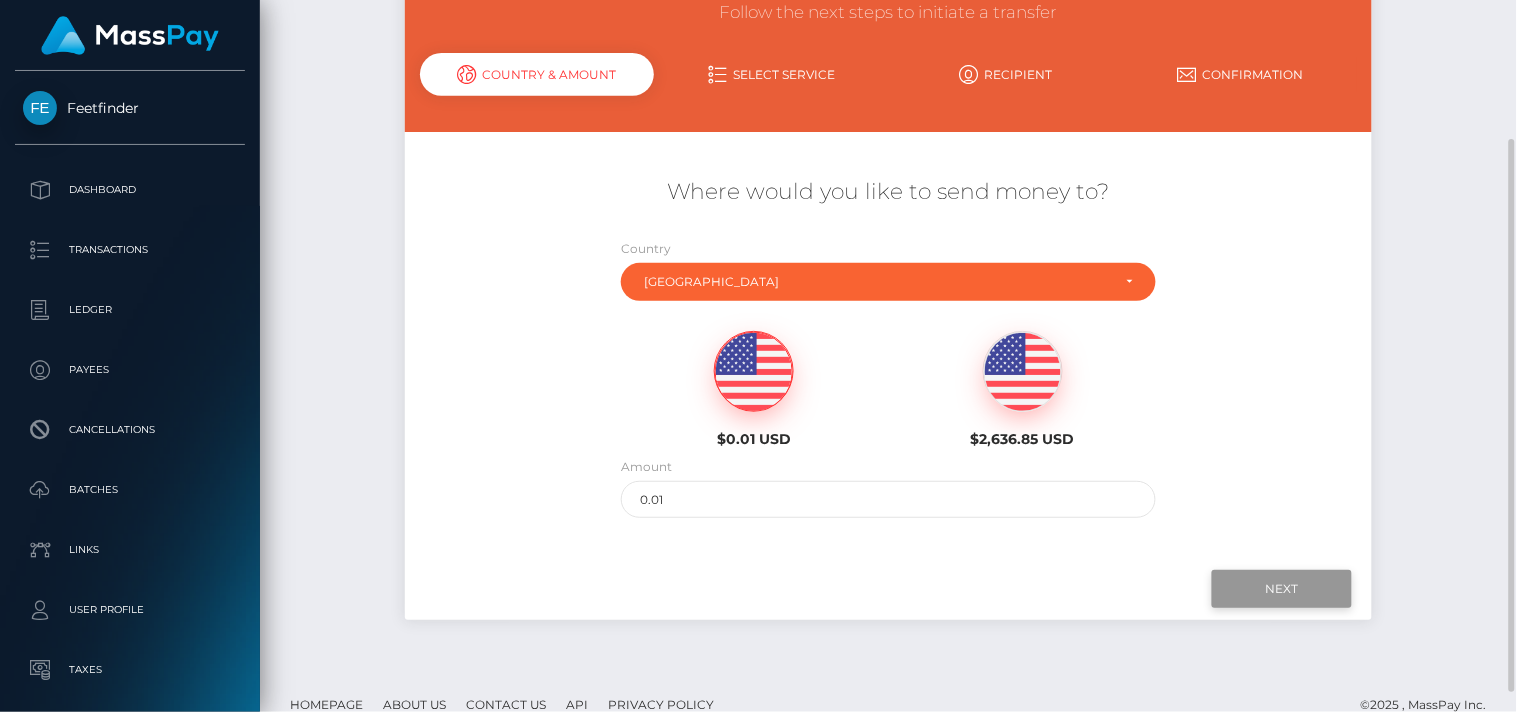 click on "Next" at bounding box center [1282, 589] 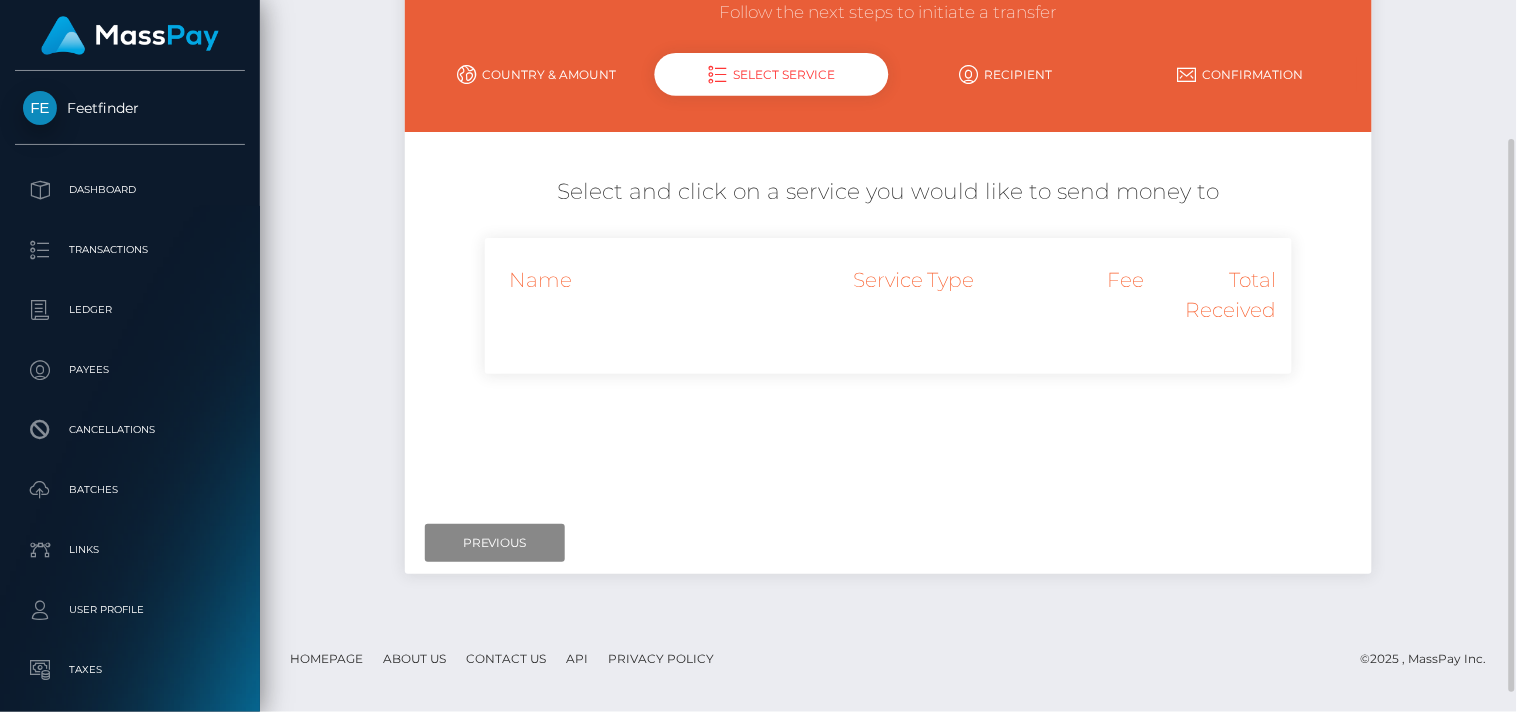 click on "Country & Amount" at bounding box center (537, 74) 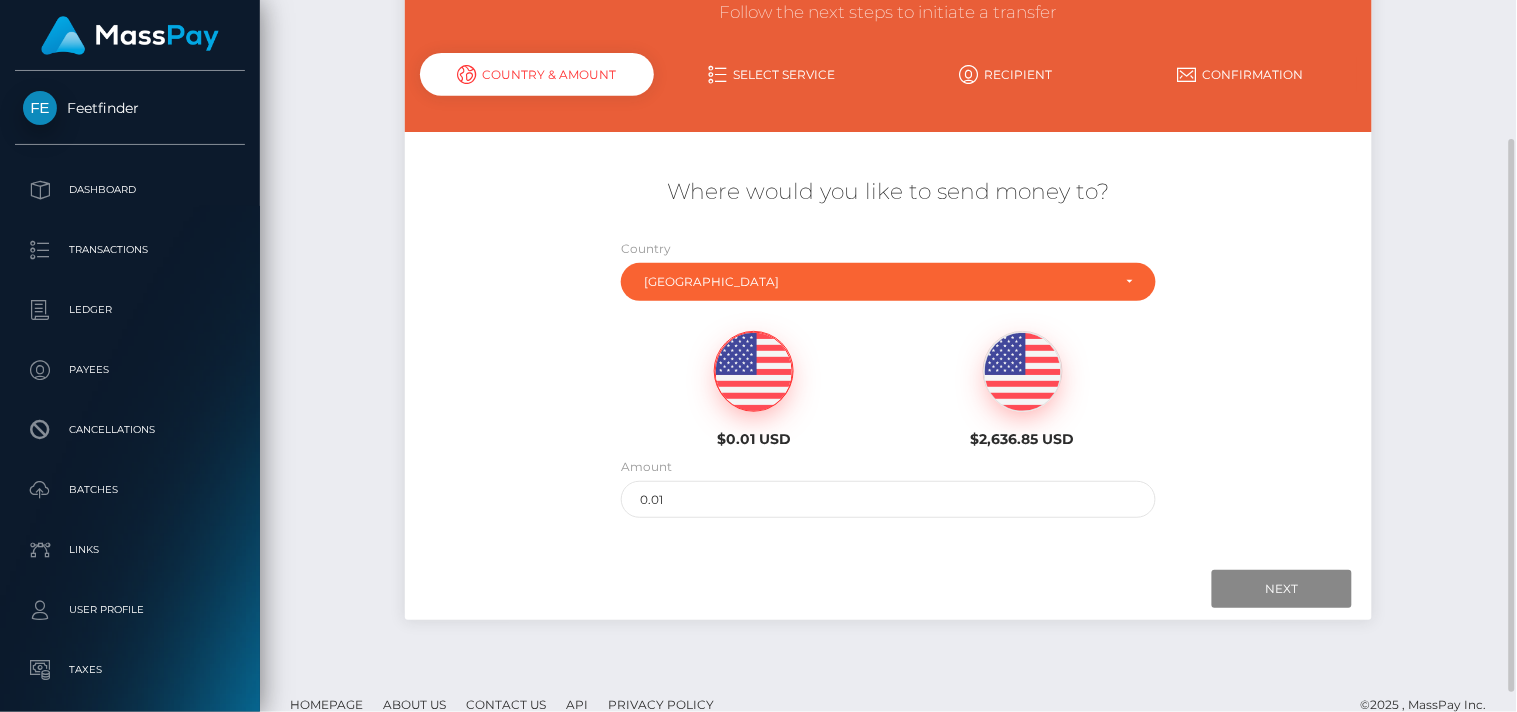 click on "Amount
0.01" at bounding box center (888, 487) 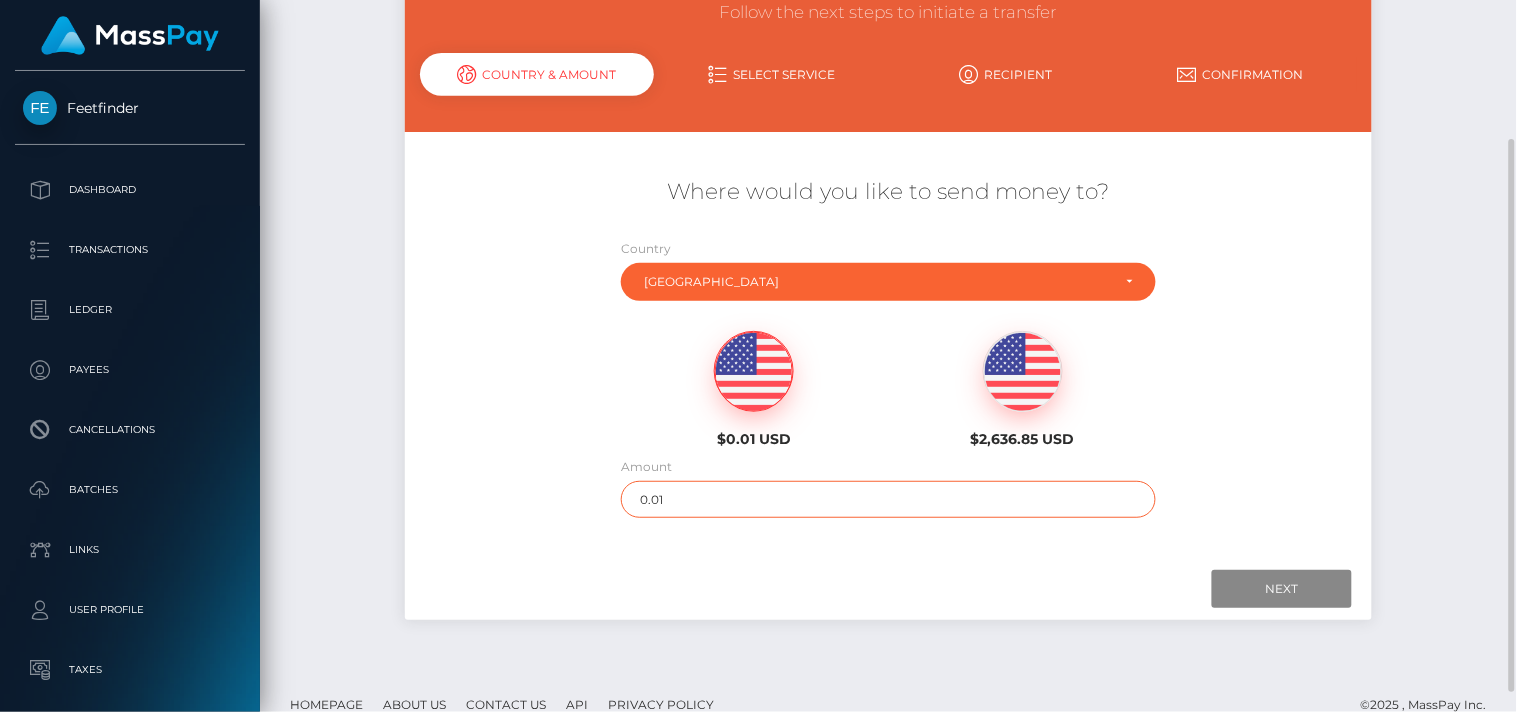 click on "0.01" at bounding box center (888, 499) 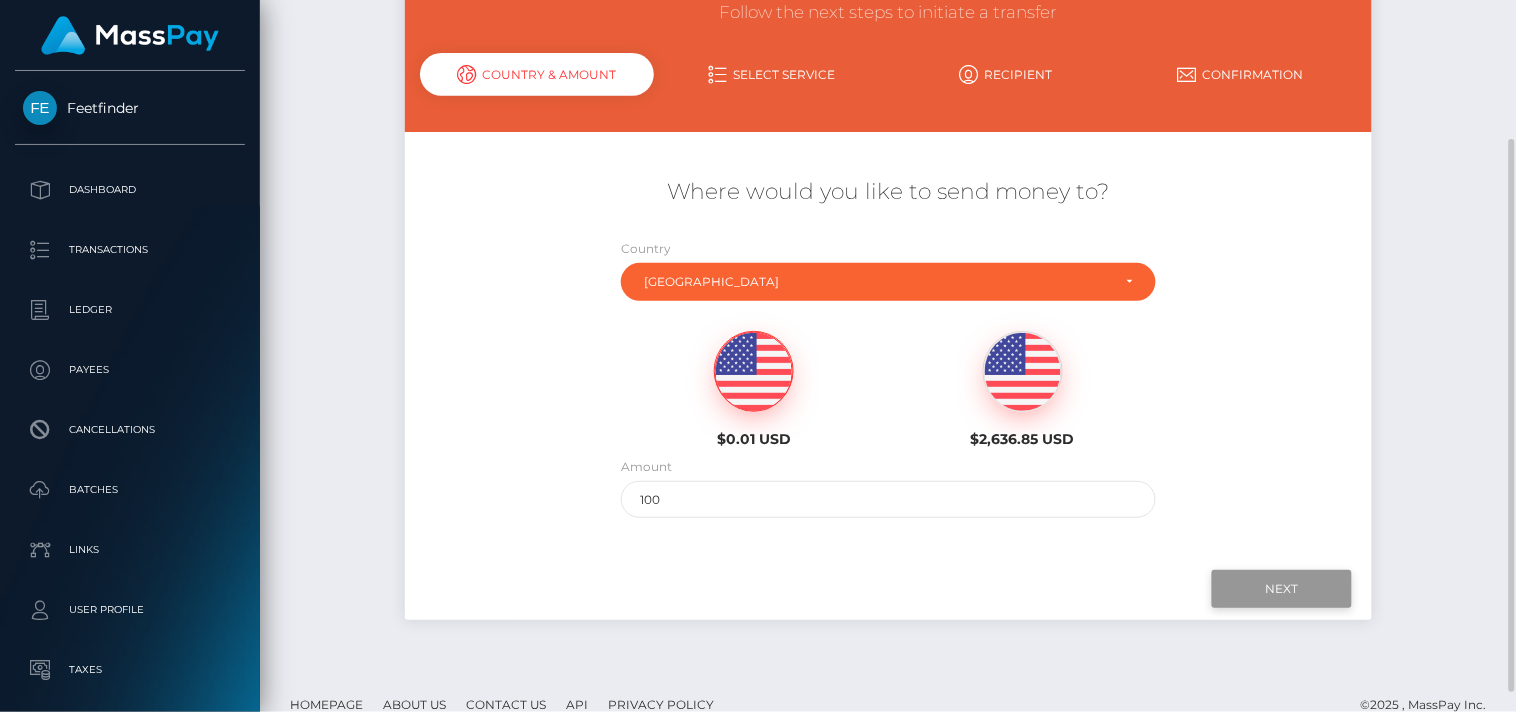 click on "Next" at bounding box center (1282, 589) 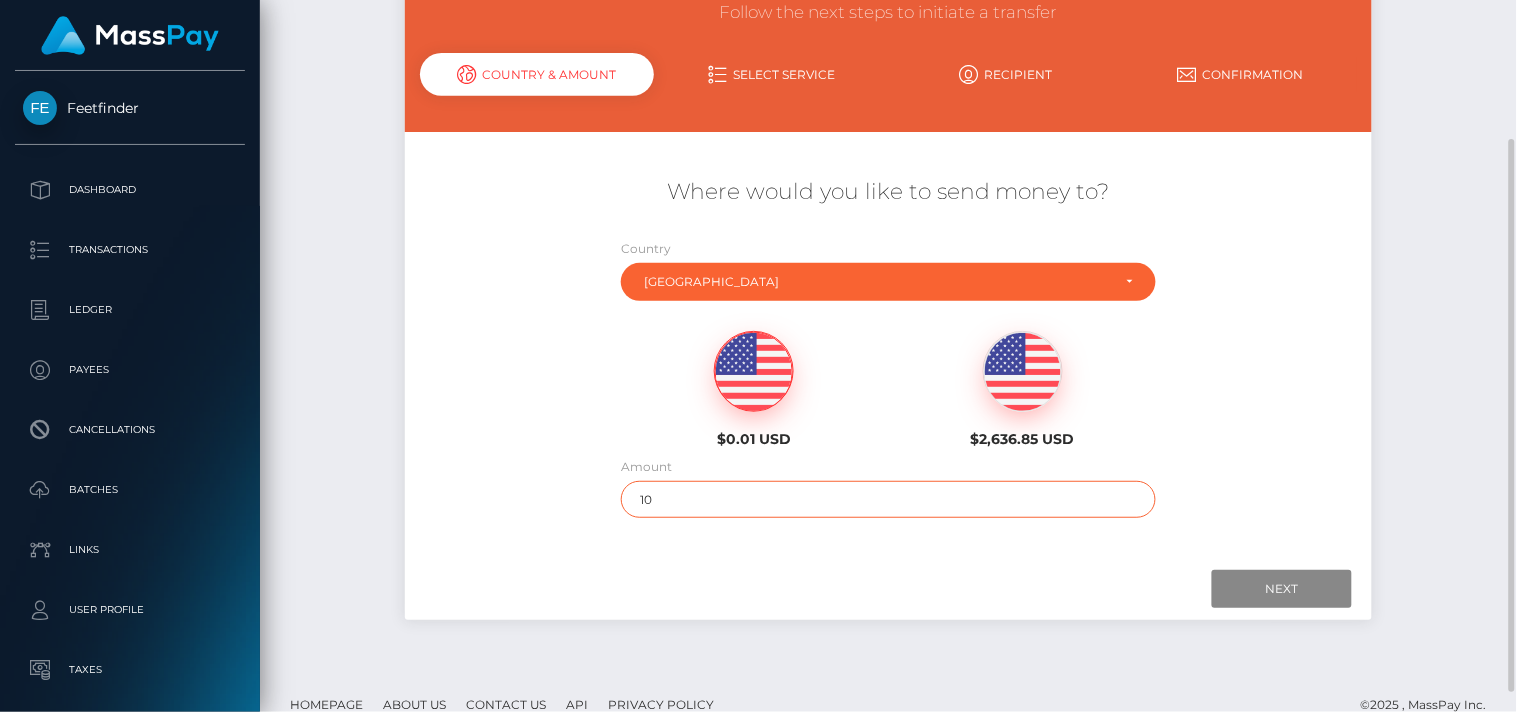 type on "1" 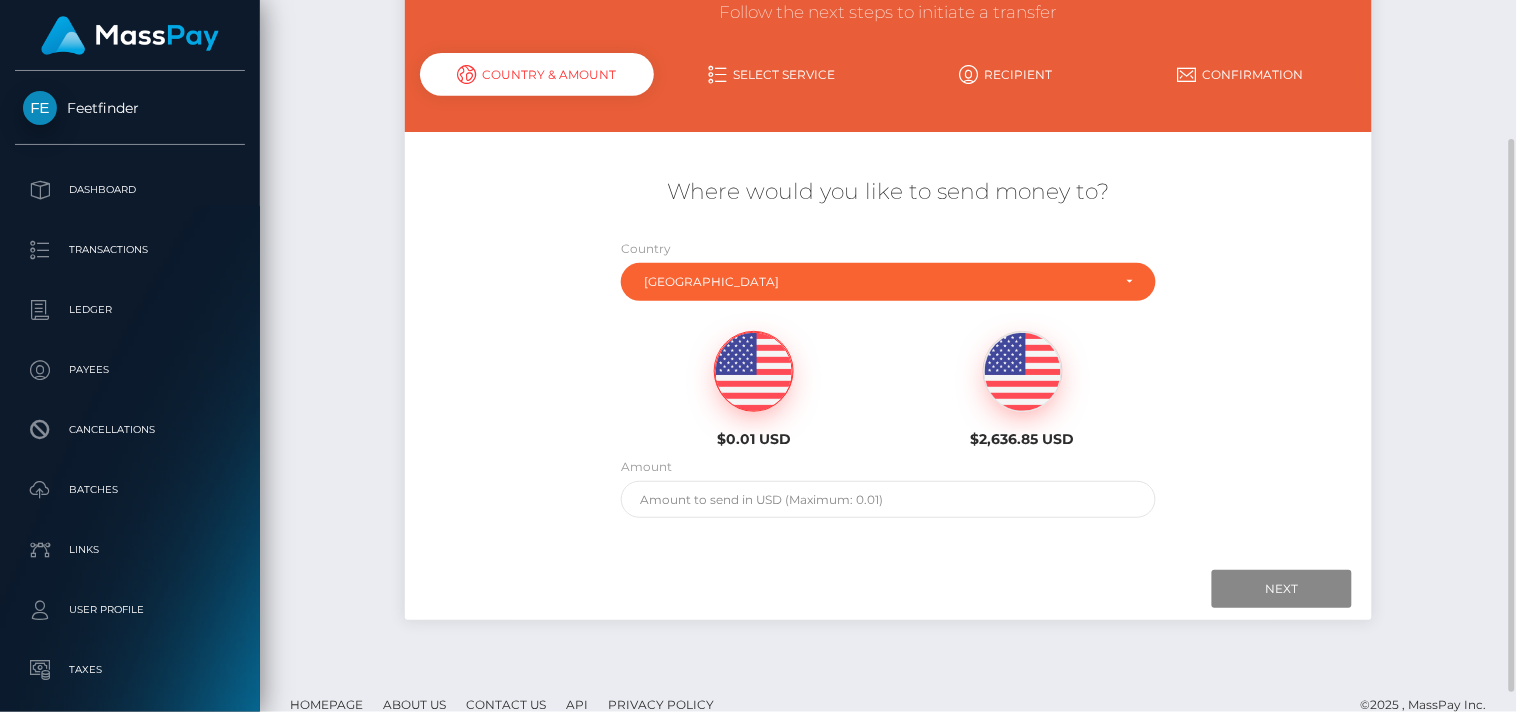 click at bounding box center (754, 372) 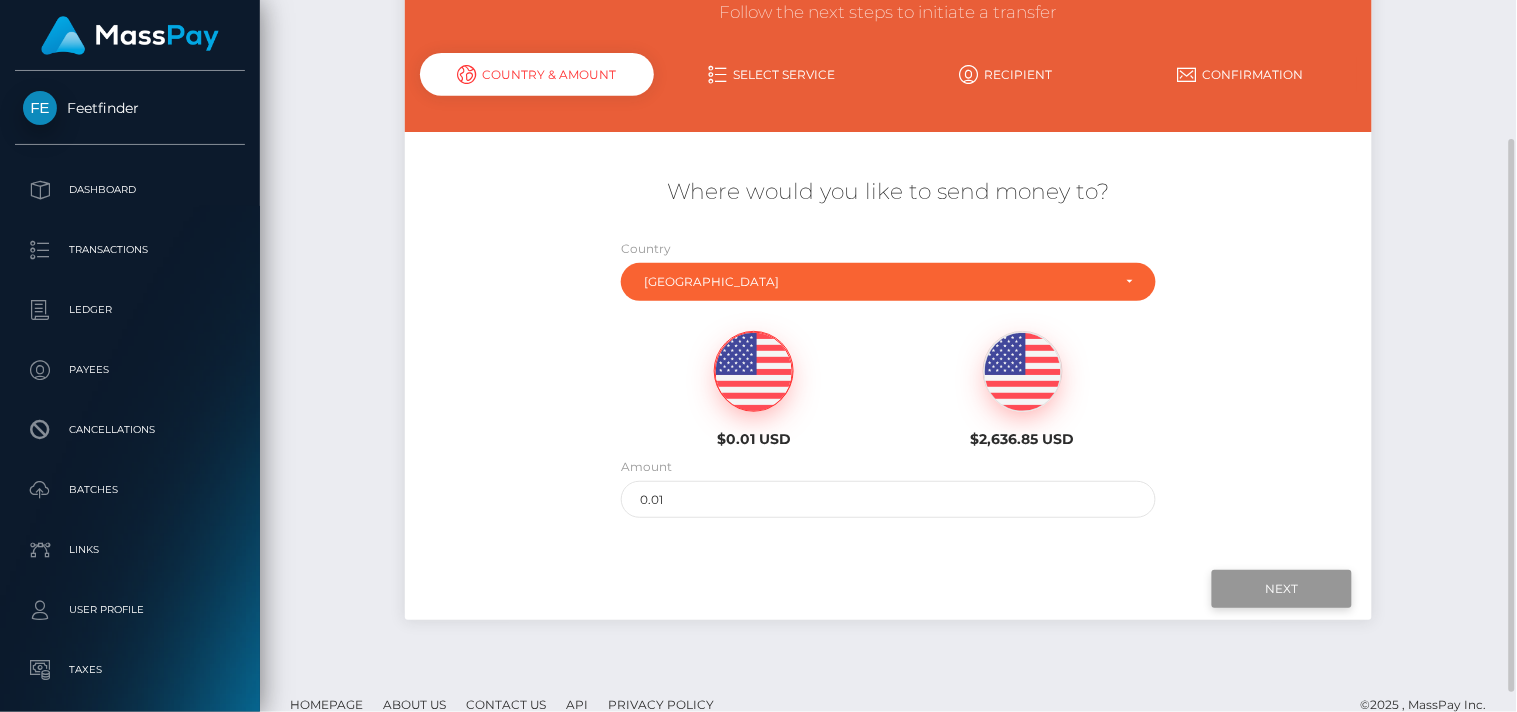 click on "Next" at bounding box center [1282, 589] 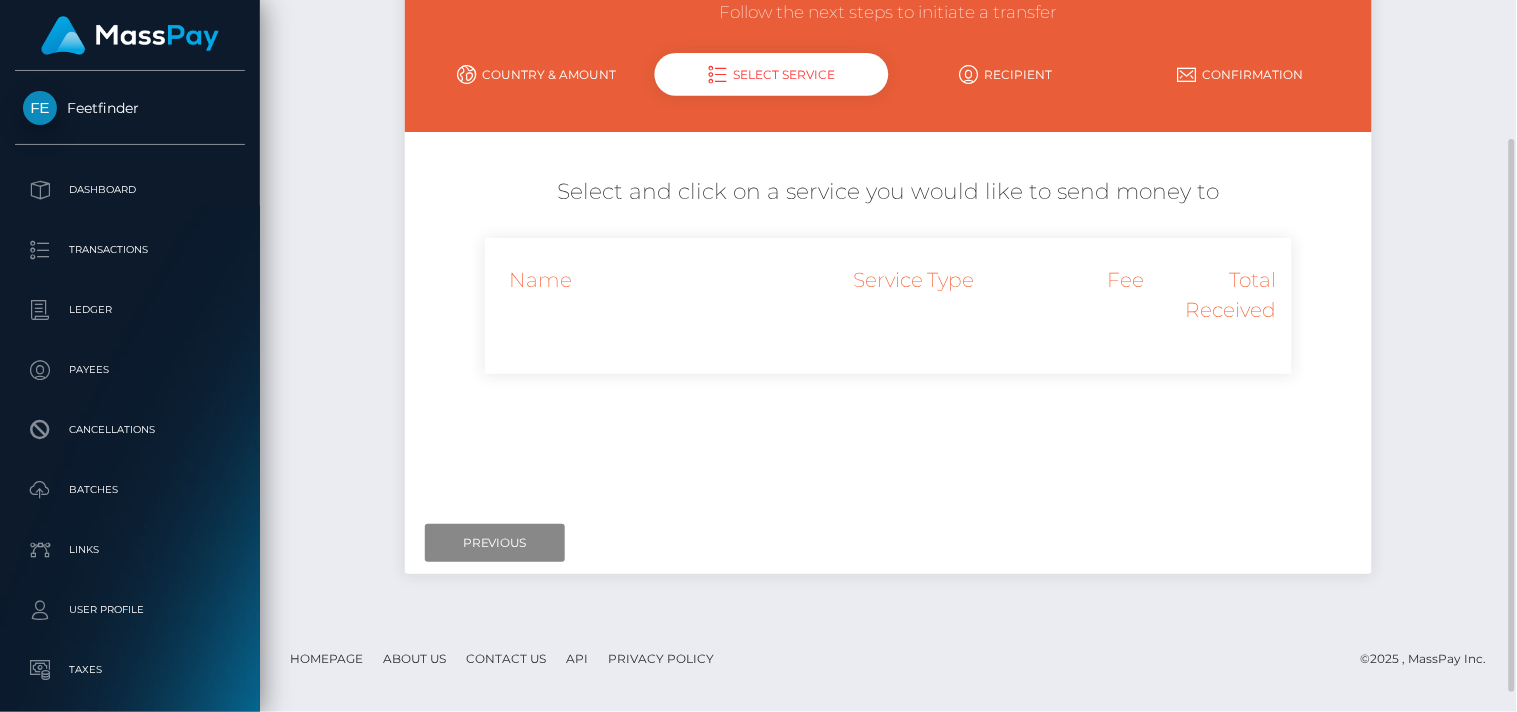 click on "Country & Amount" at bounding box center [537, 74] 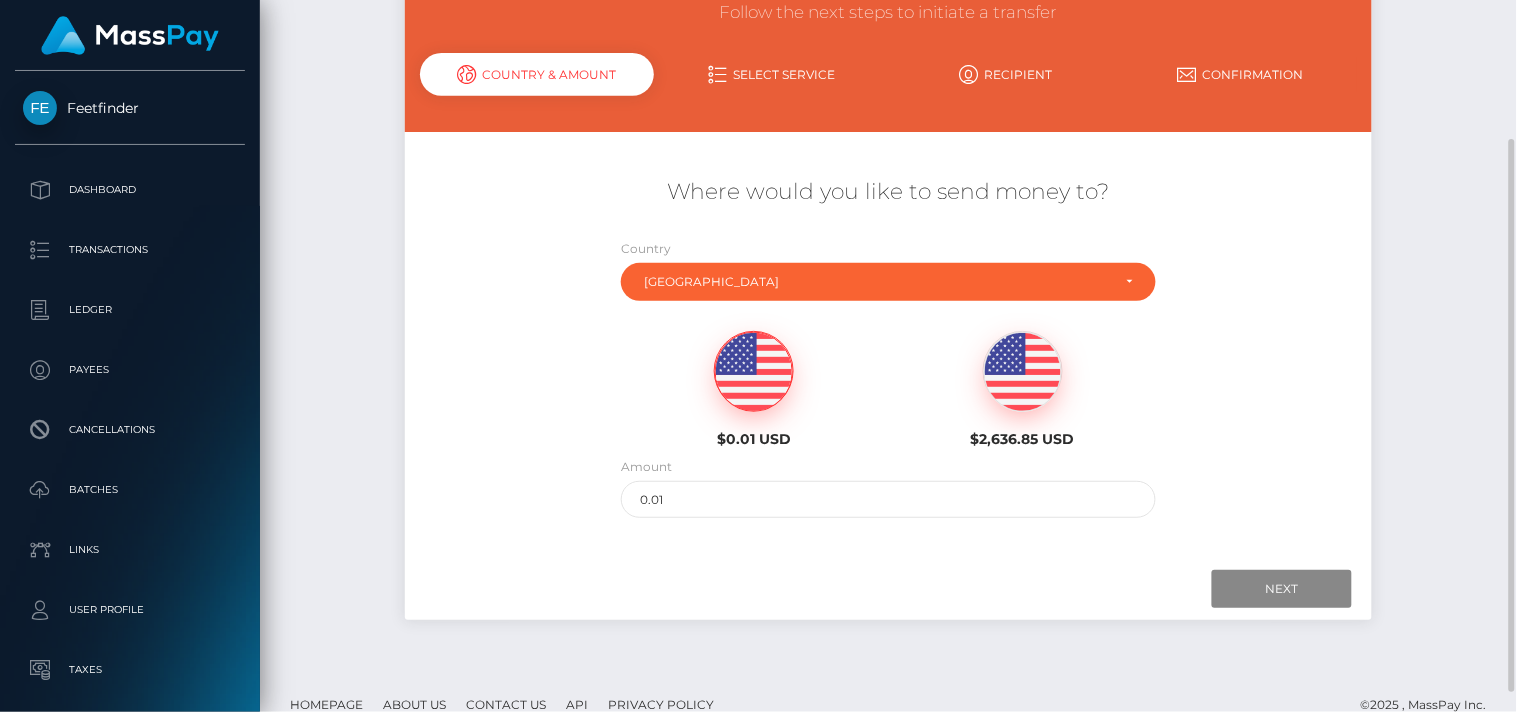 click on "Select Service" at bounding box center [771, 74] 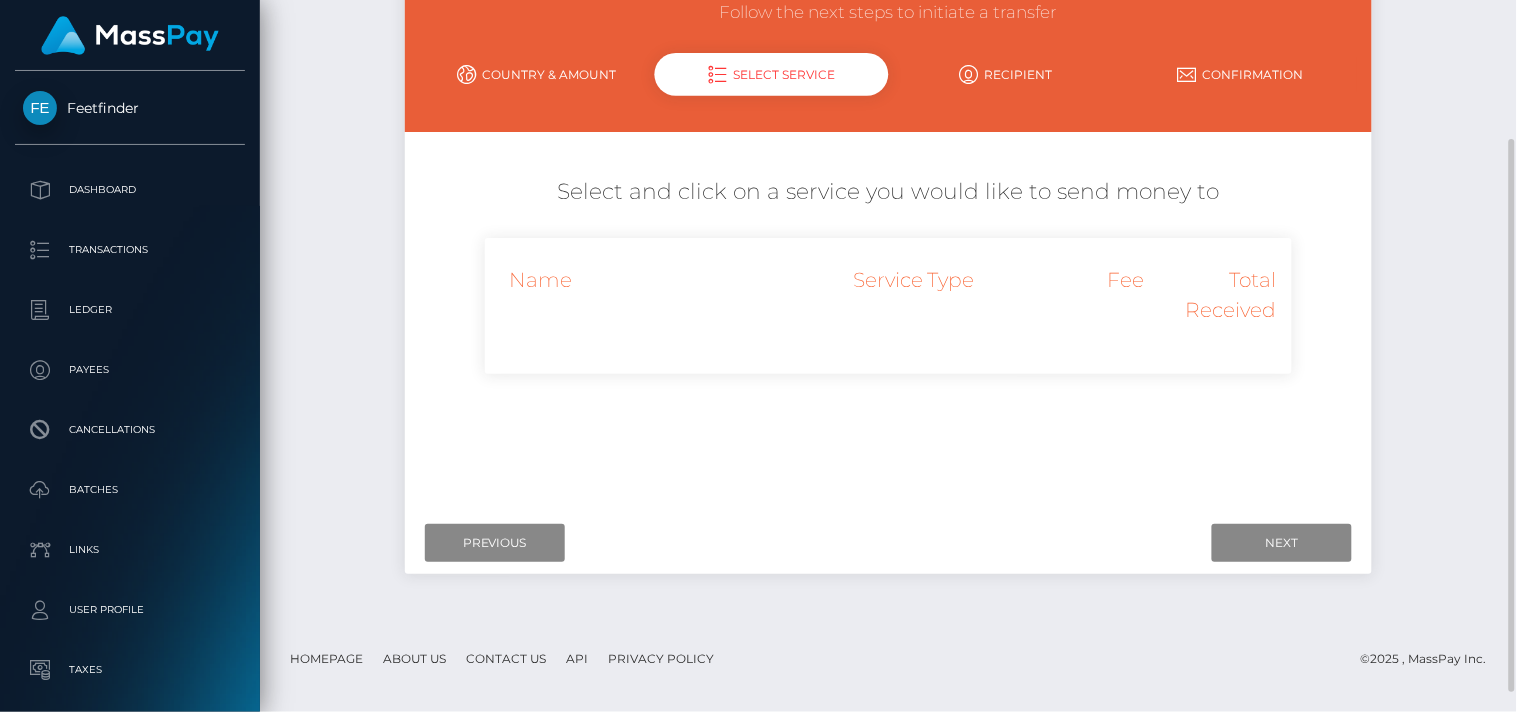 click on "Recipient" at bounding box center [1006, 74] 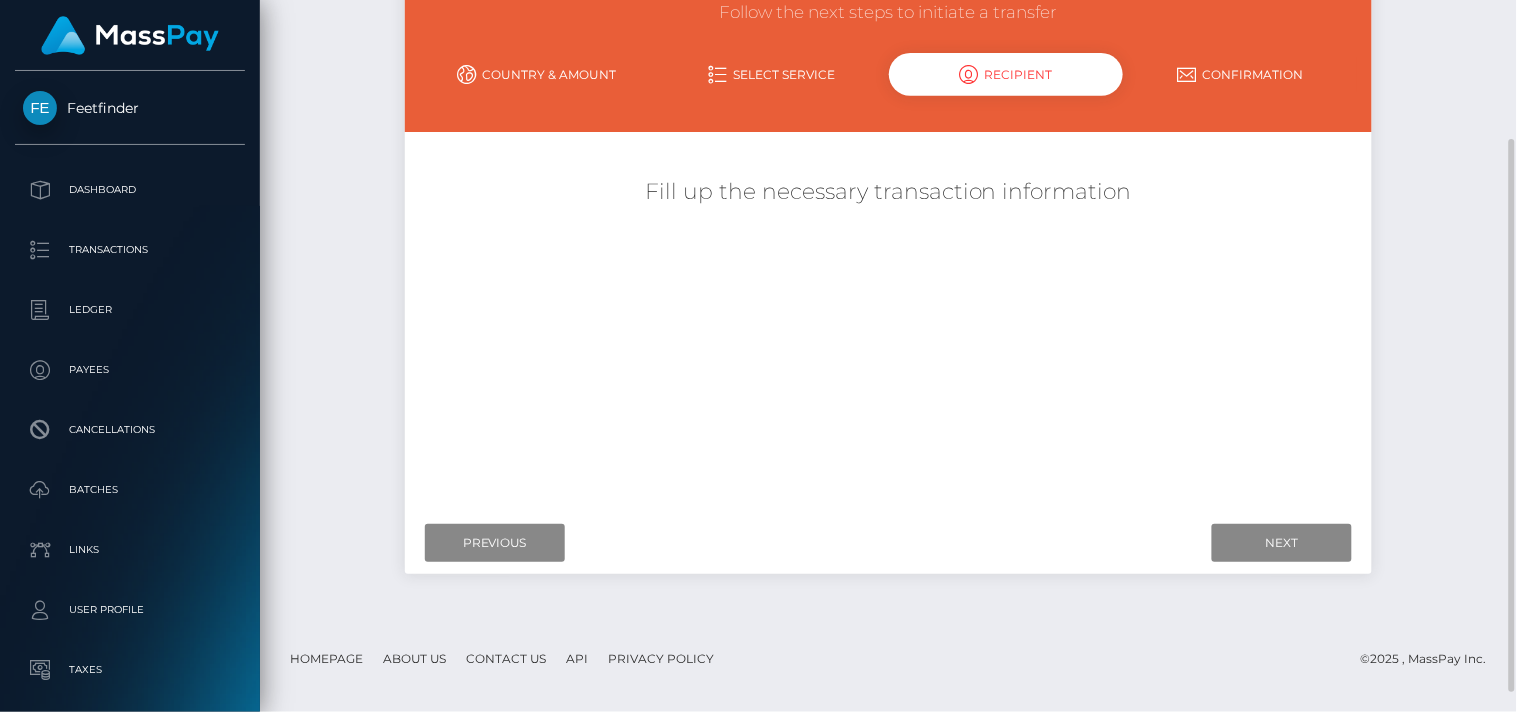 click on "Confirmation" at bounding box center (1240, 74) 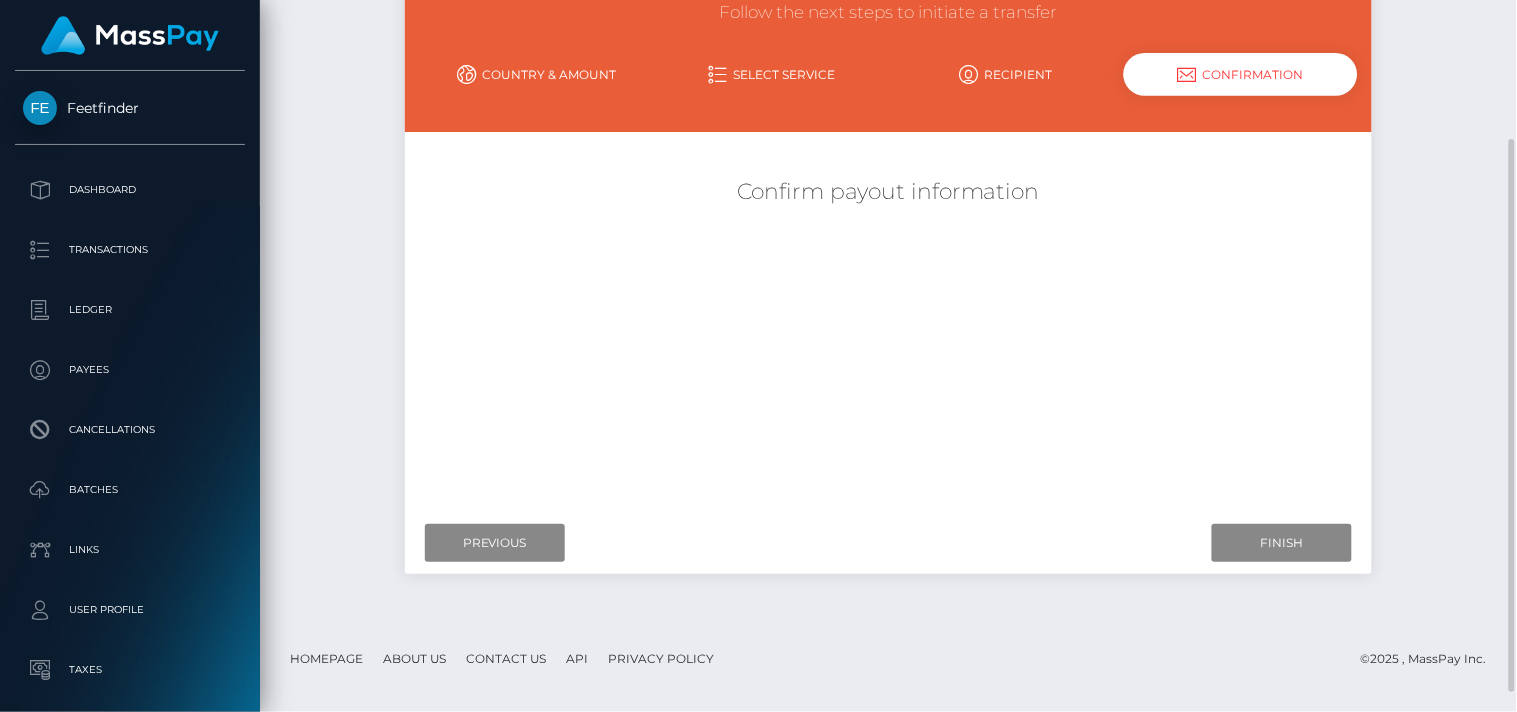 click on "Country & Amount" at bounding box center [537, 74] 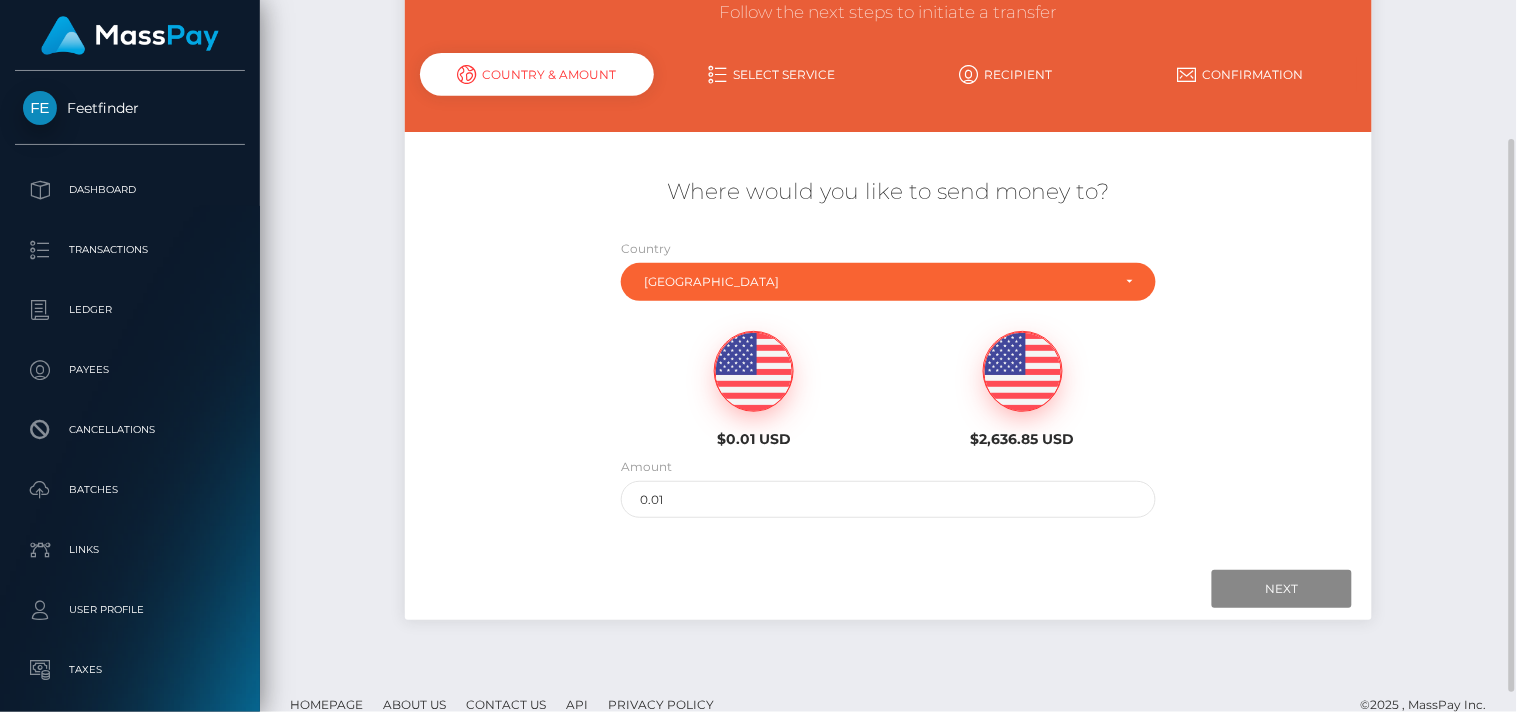 click at bounding box center (1023, 372) 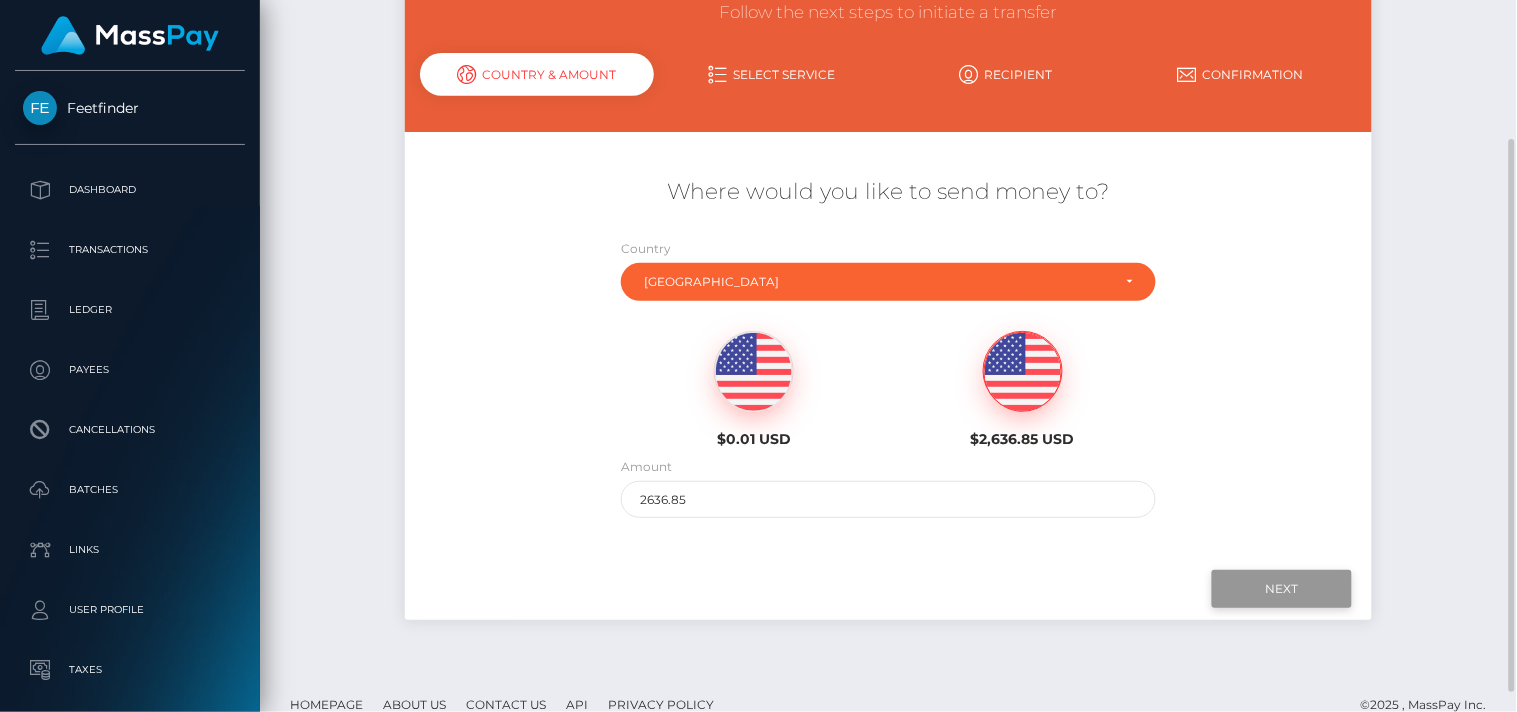 click on "Next" at bounding box center (1282, 589) 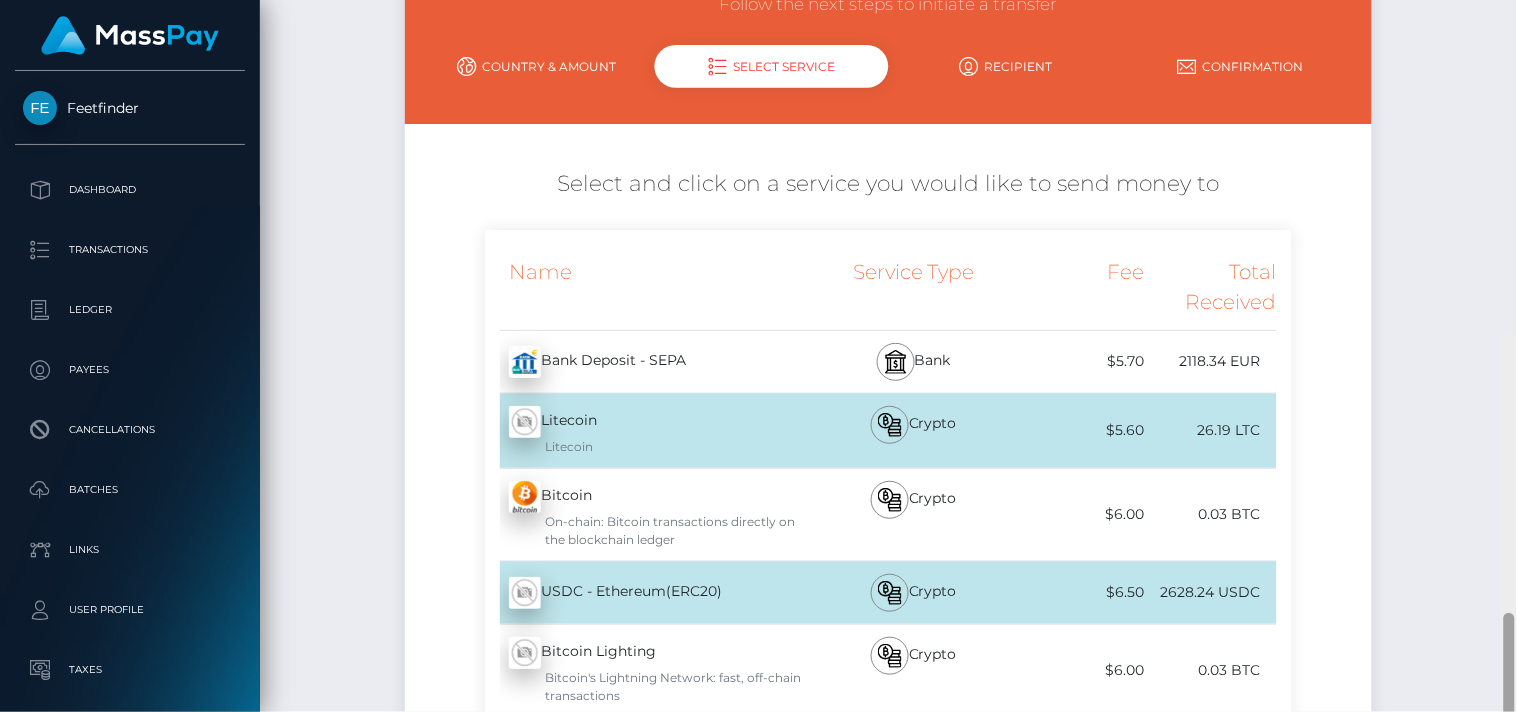 scroll, scrollTop: 0, scrollLeft: 0, axis: both 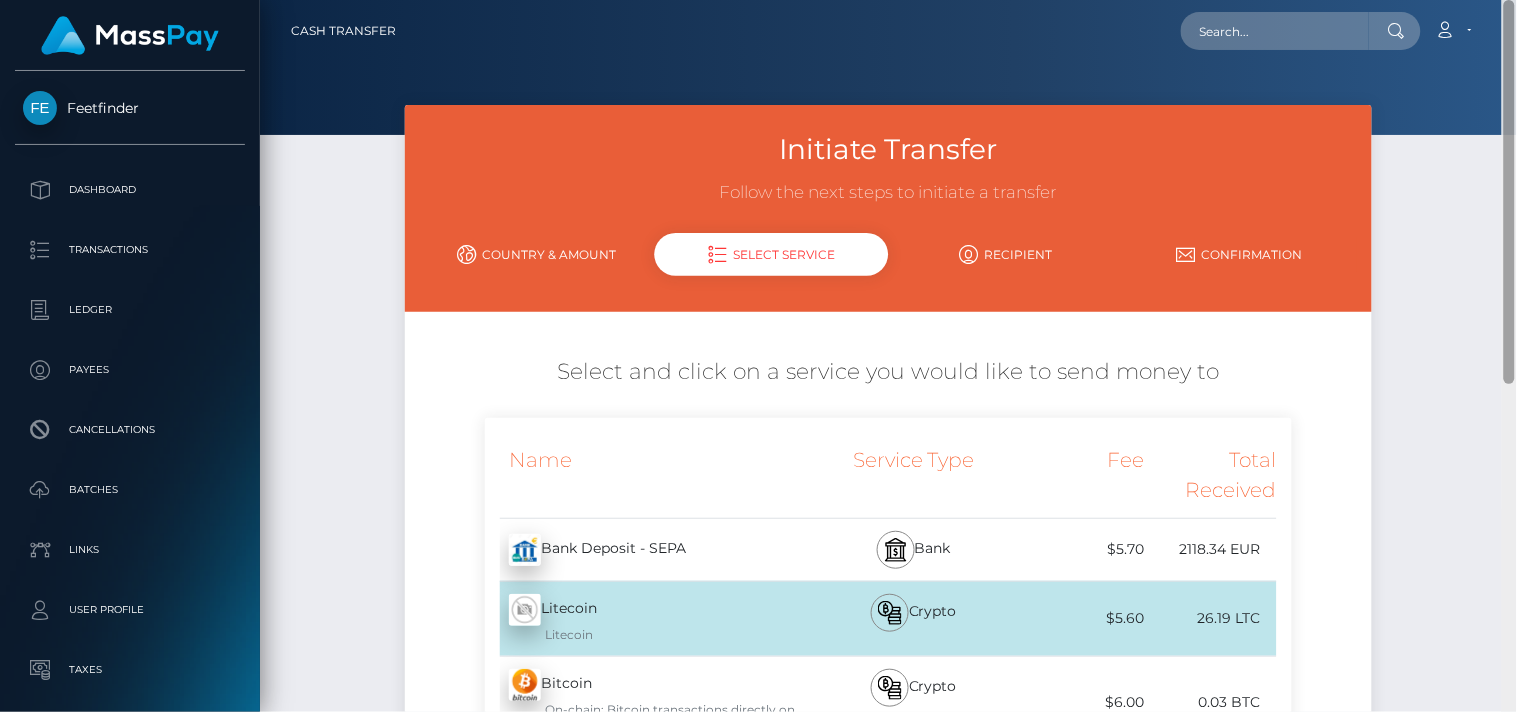 drag, startPoint x: 1510, startPoint y: 320, endPoint x: 1387, endPoint y: -34, distance: 374.75992 